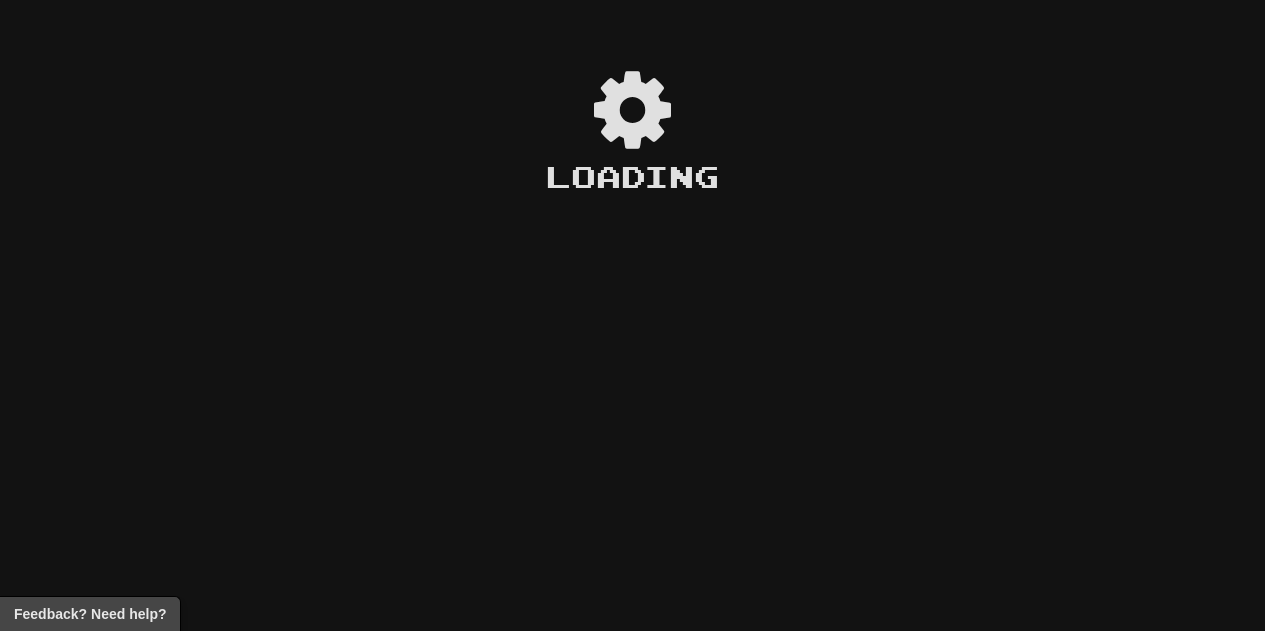 scroll, scrollTop: 0, scrollLeft: 0, axis: both 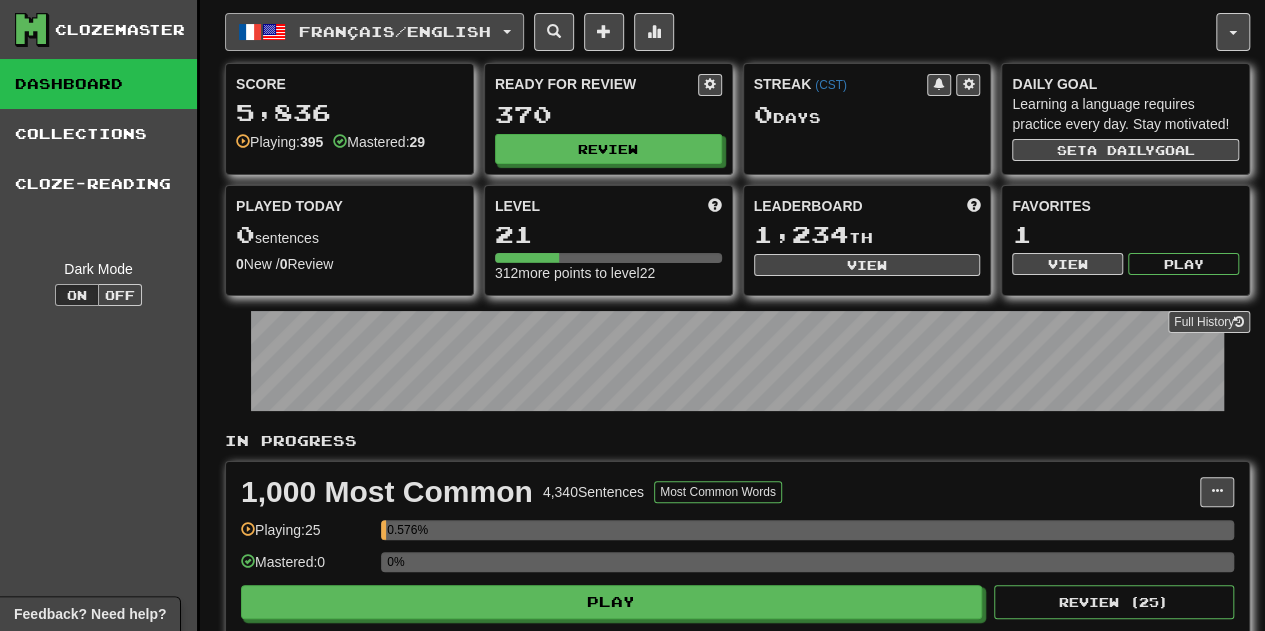 click on "Français  /  English" at bounding box center [374, 32] 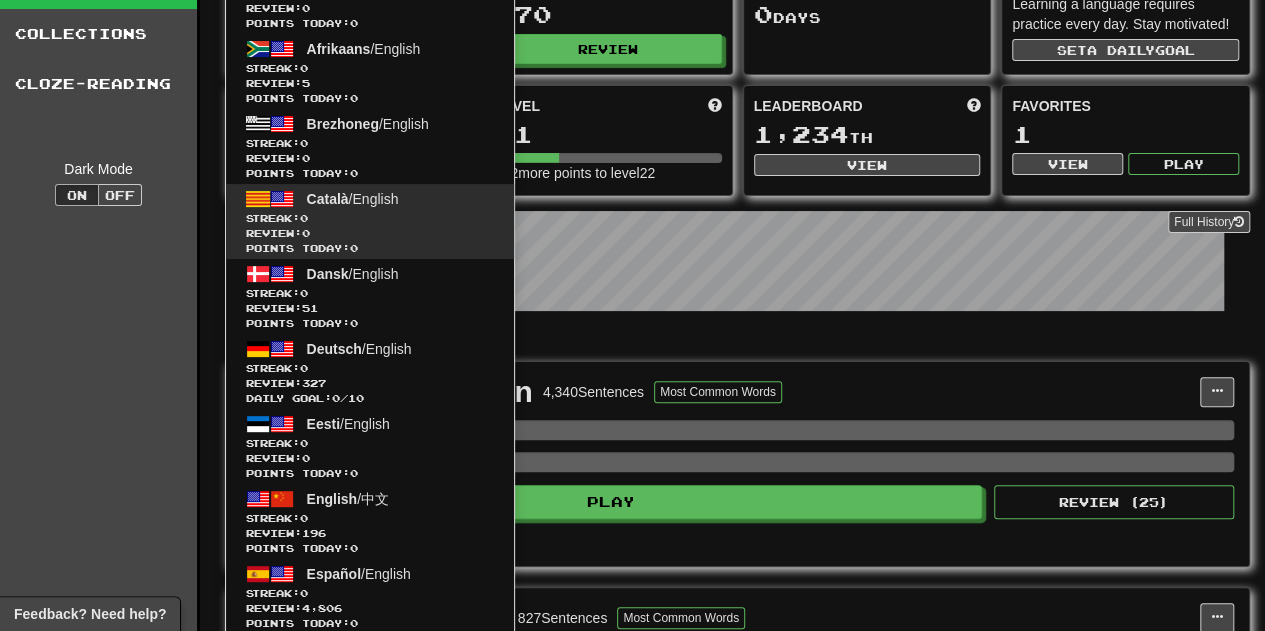 scroll, scrollTop: 0, scrollLeft: 0, axis: both 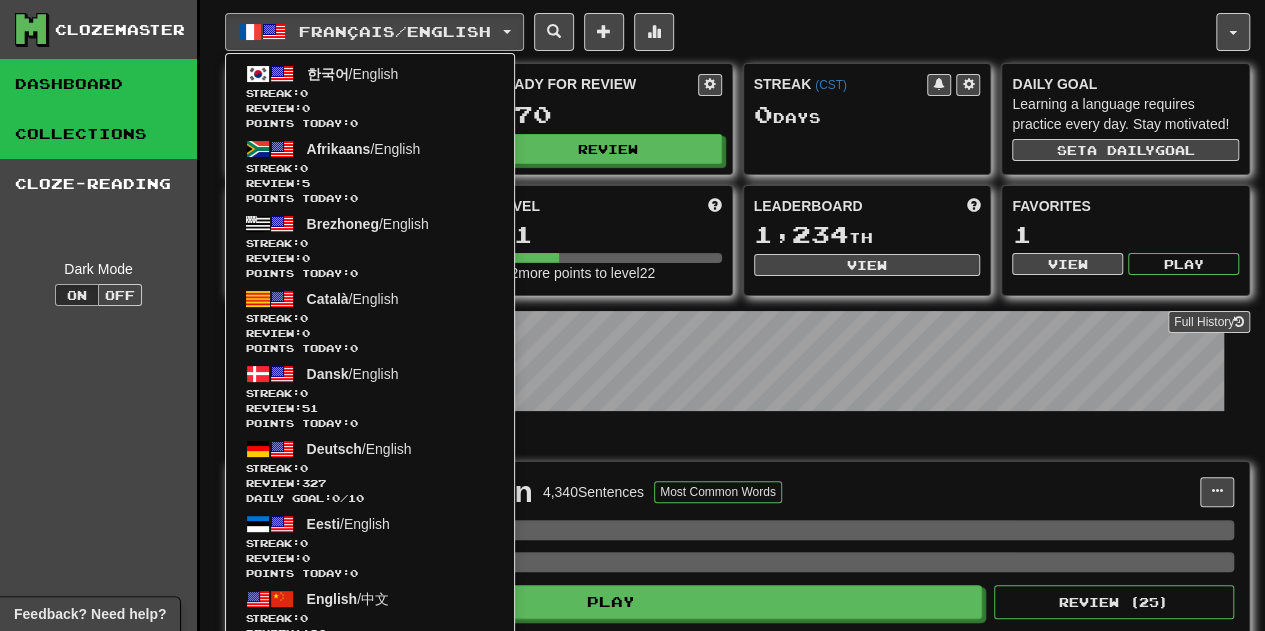 click on "Collections" at bounding box center (98, 134) 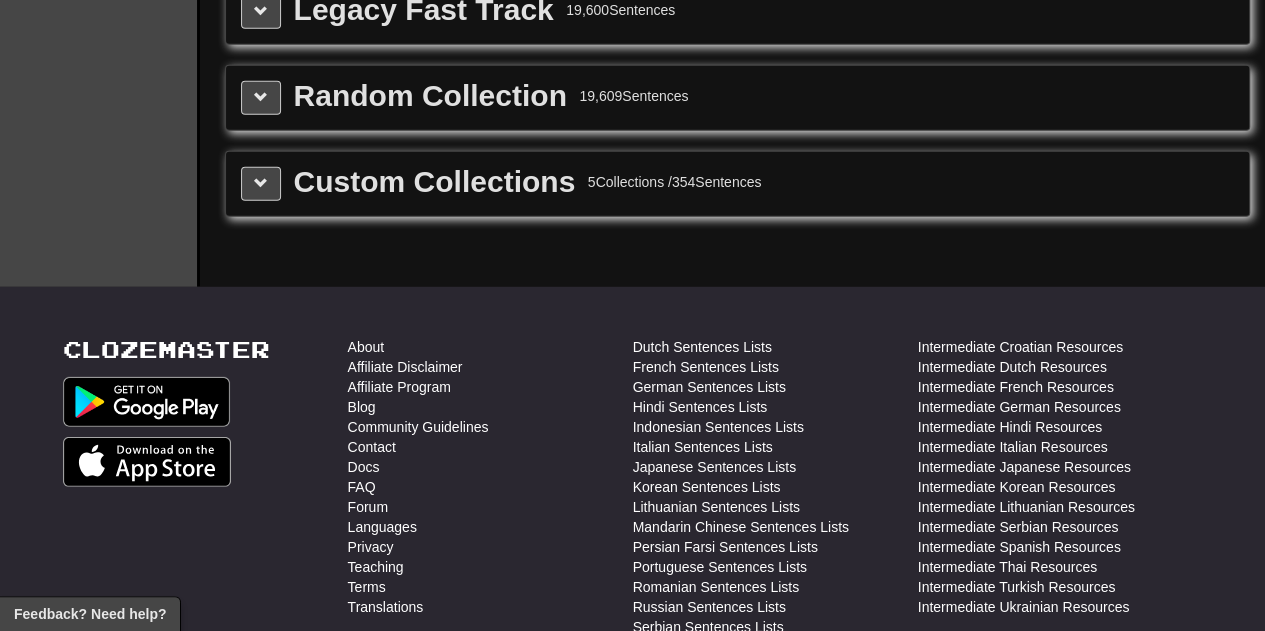 scroll, scrollTop: 2600, scrollLeft: 0, axis: vertical 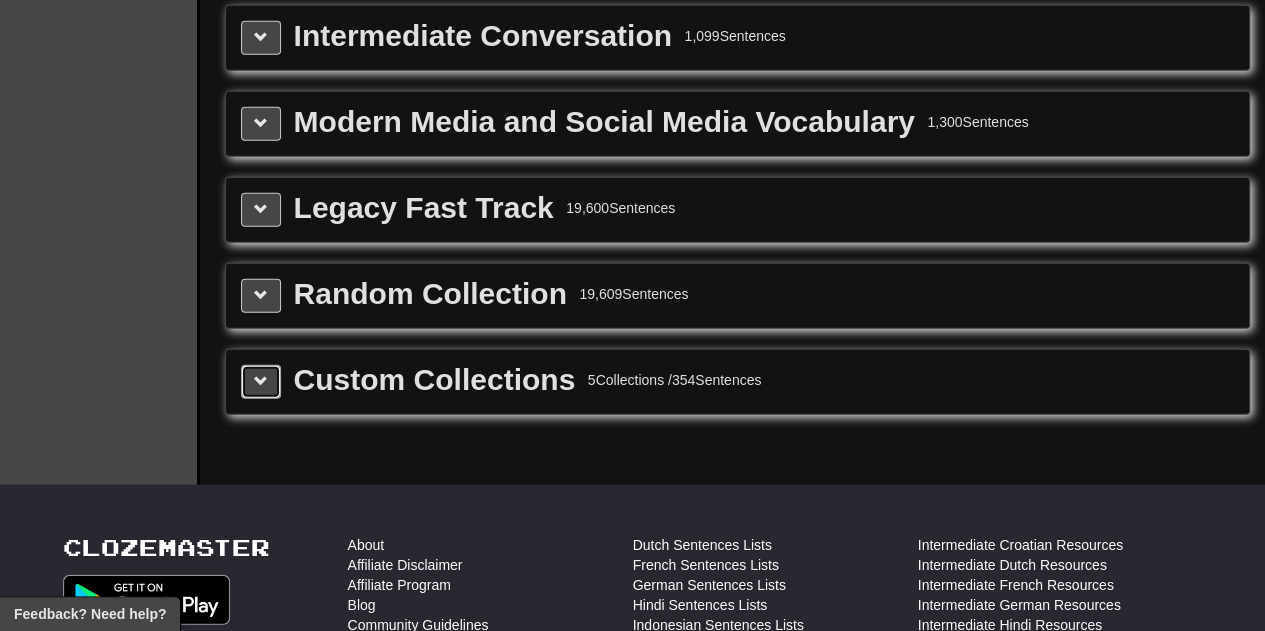 click at bounding box center (261, 381) 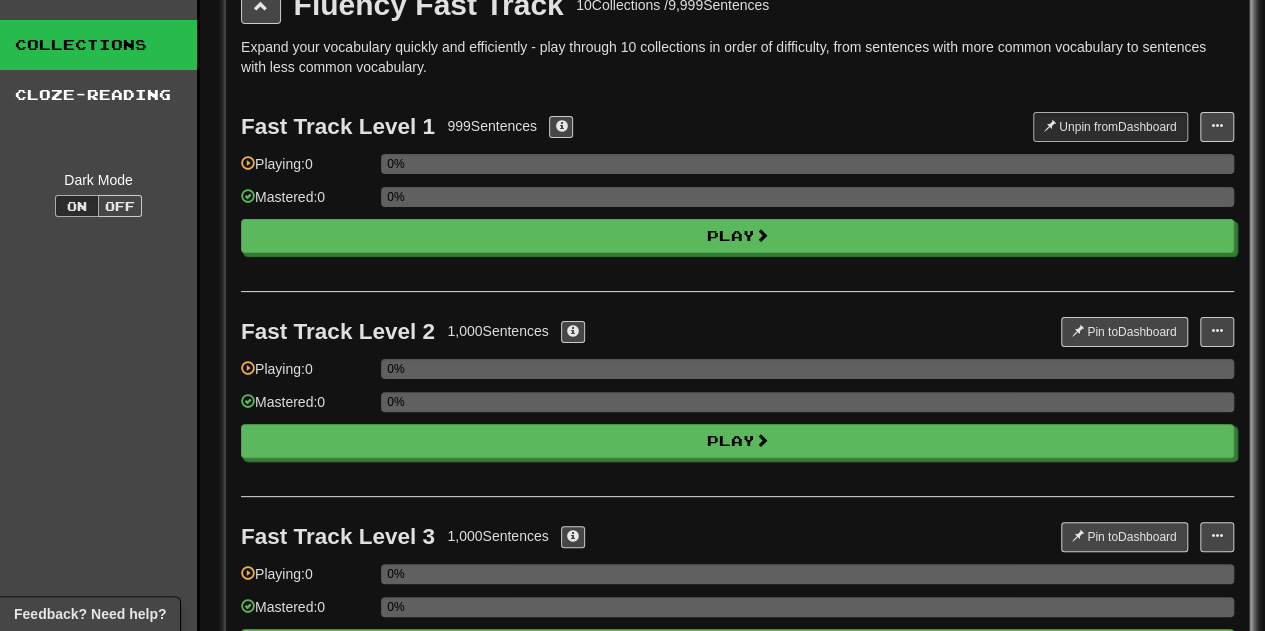 scroll, scrollTop: 0, scrollLeft: 0, axis: both 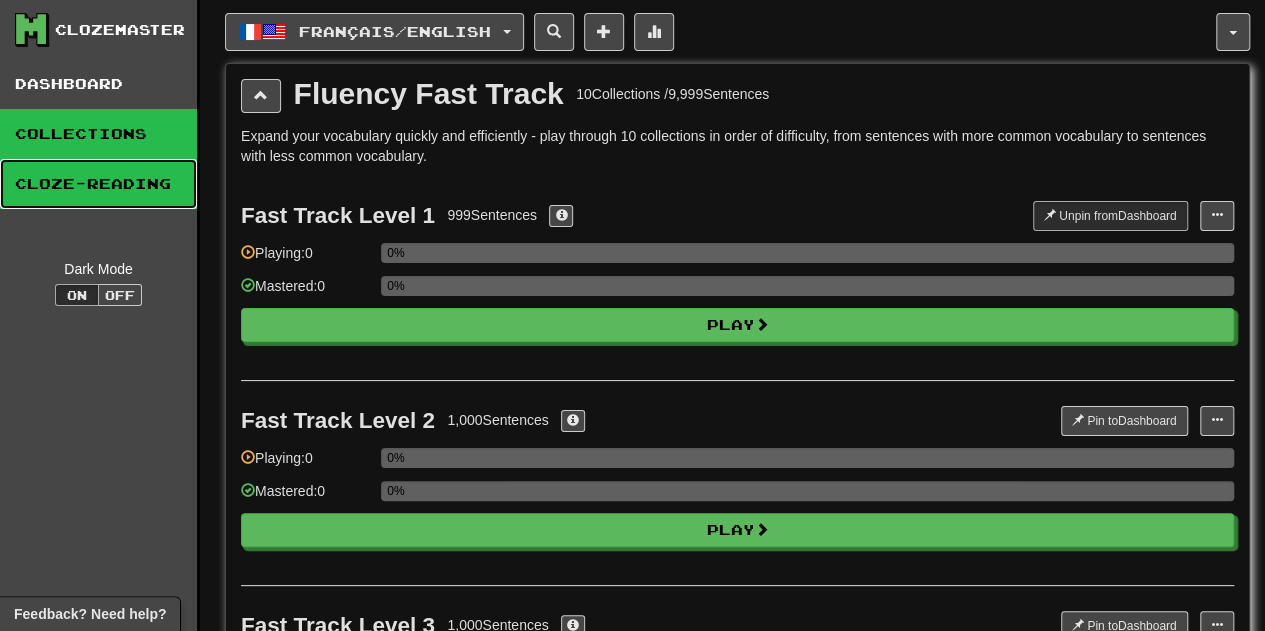 click on "Cloze-Reading" at bounding box center [98, 184] 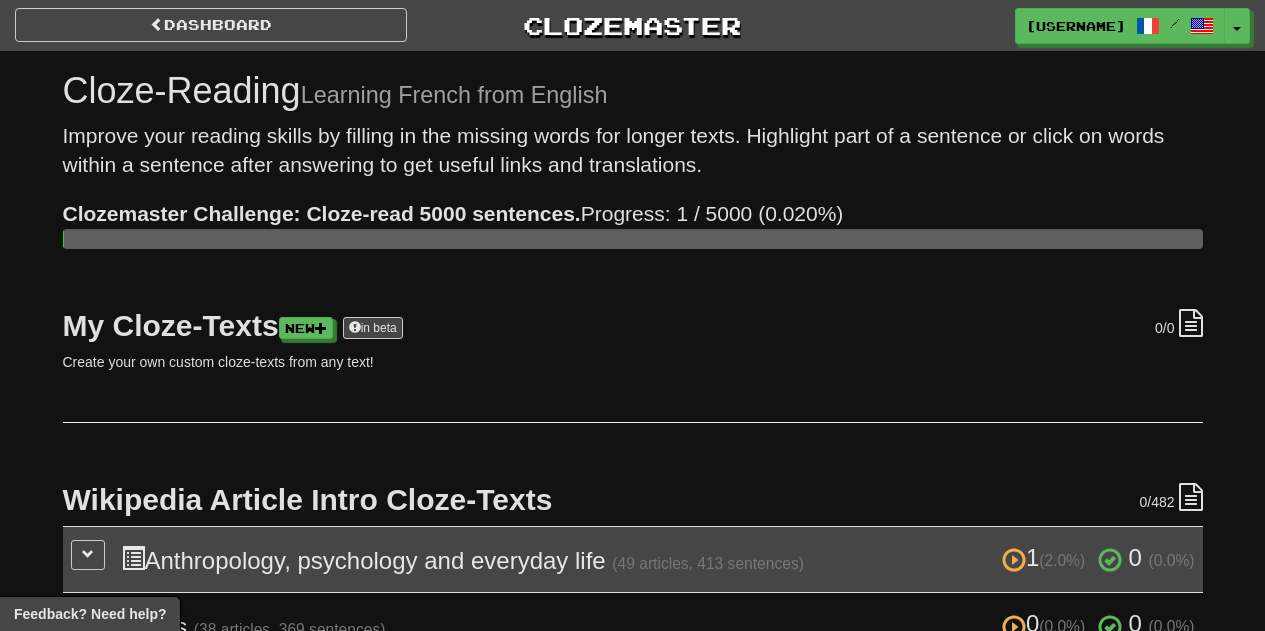 scroll, scrollTop: 0, scrollLeft: 0, axis: both 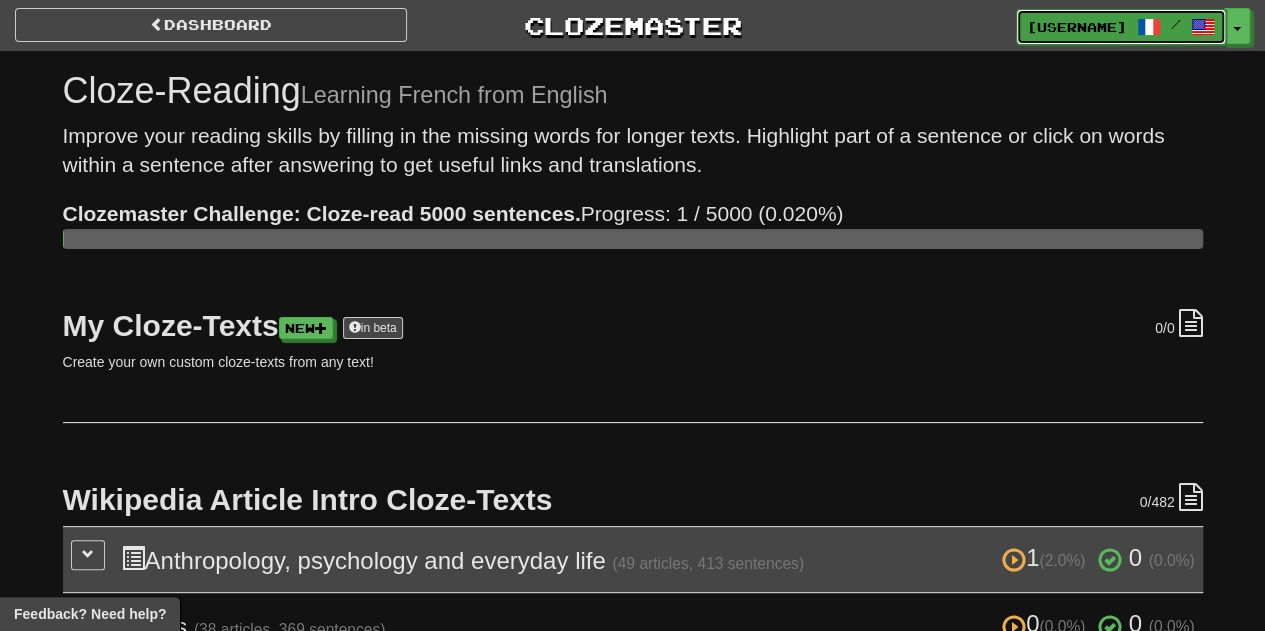 click on "[USERNAME]" at bounding box center (1077, 27) 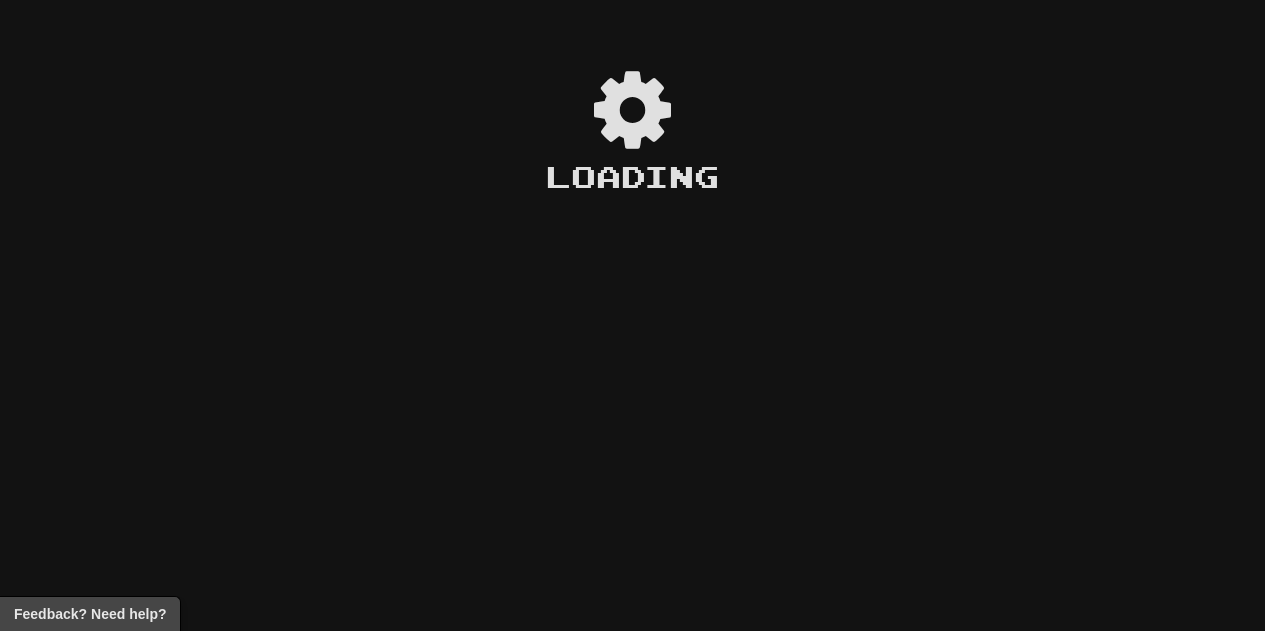 scroll, scrollTop: 0, scrollLeft: 0, axis: both 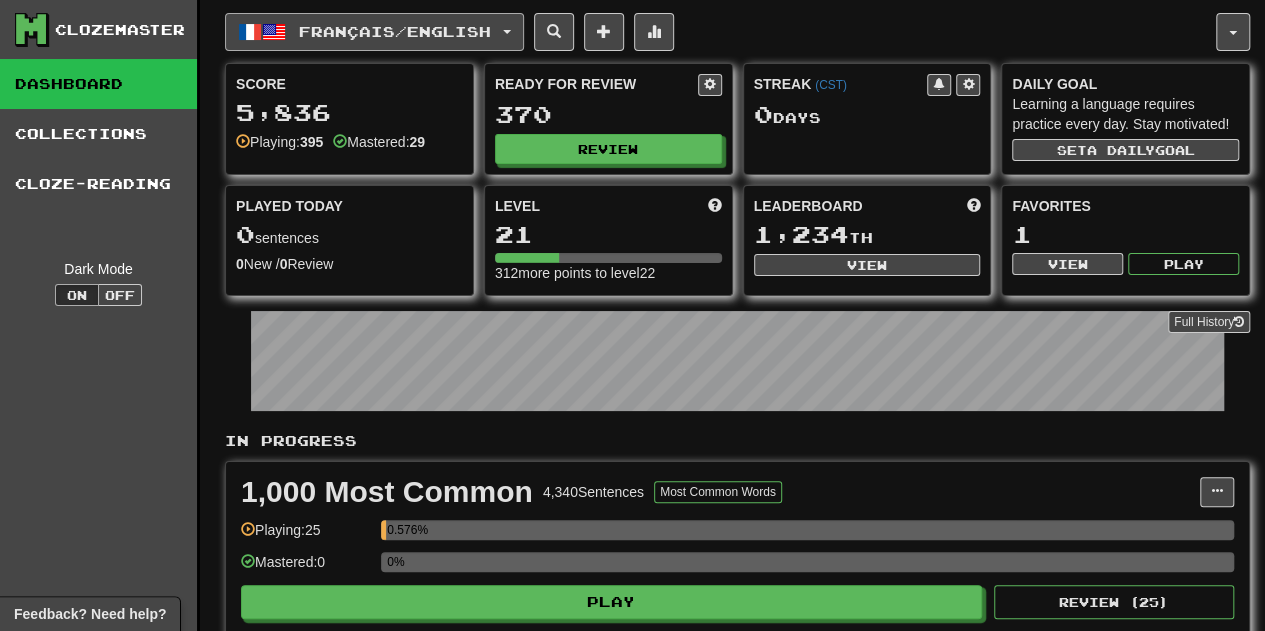 click on "Français  /  English" at bounding box center [395, 31] 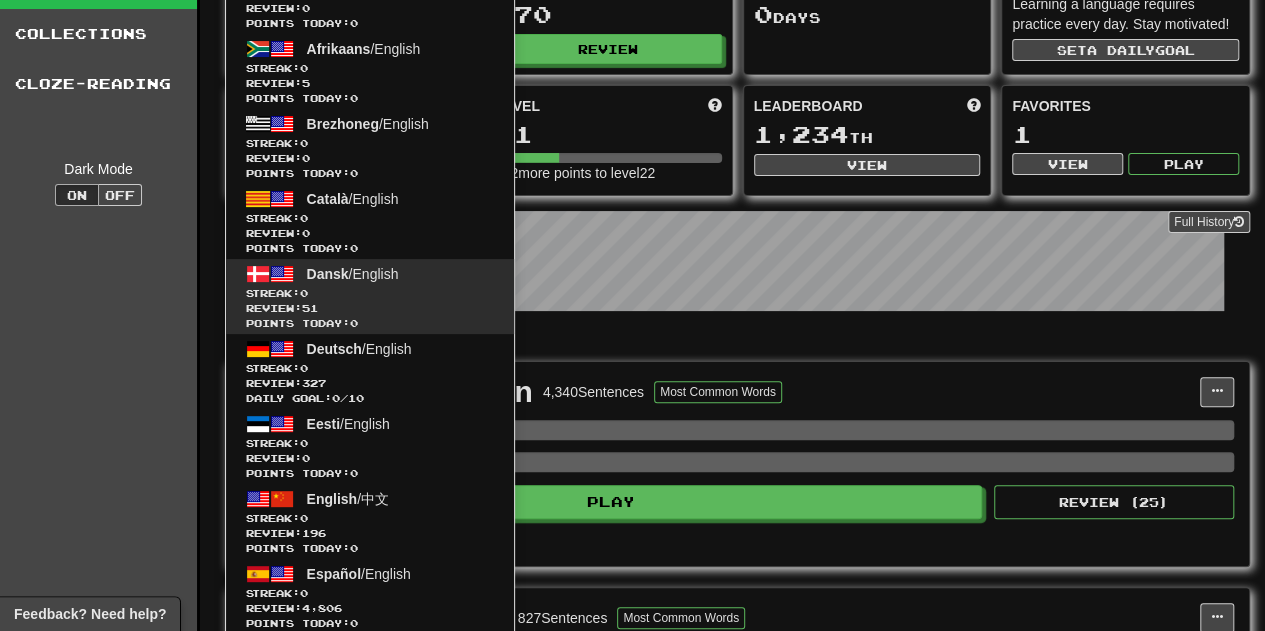 scroll, scrollTop: 200, scrollLeft: 0, axis: vertical 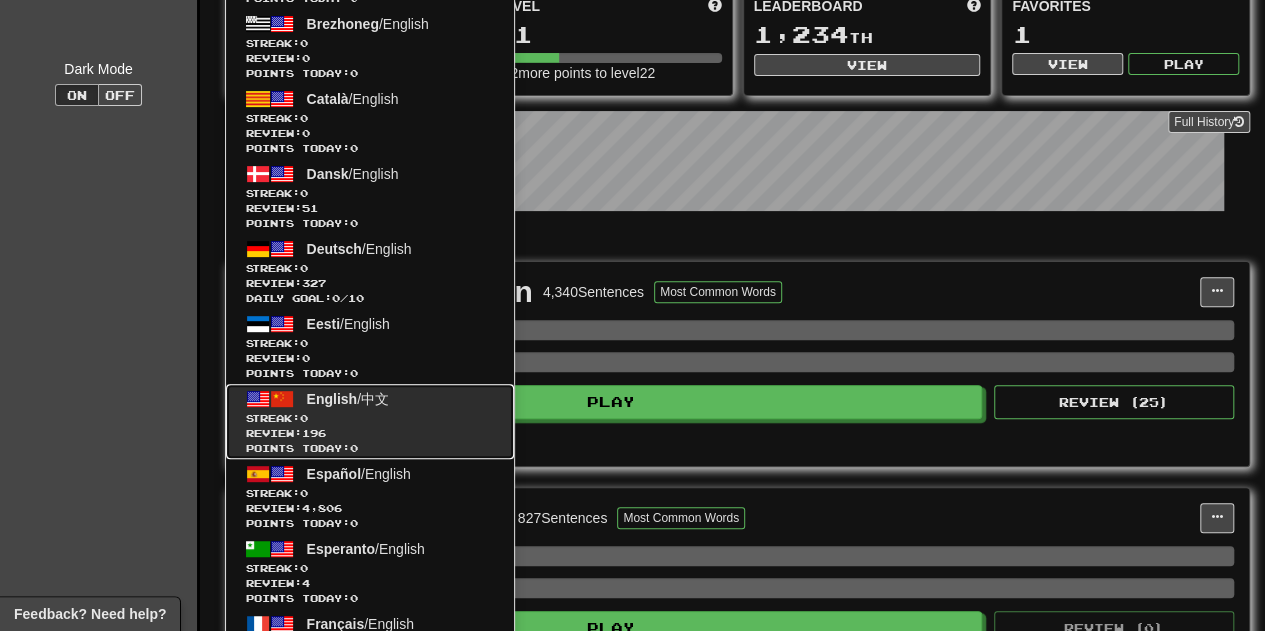 click on "English  /  中文" at bounding box center (348, 399) 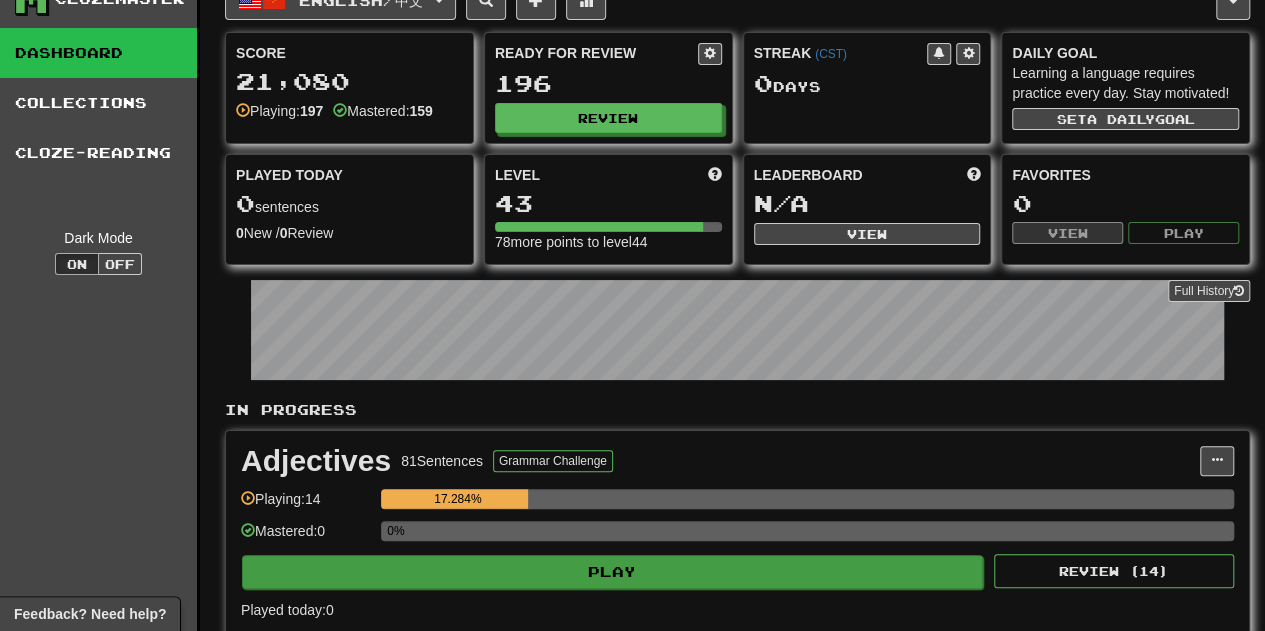 scroll, scrollTop: 0, scrollLeft: 0, axis: both 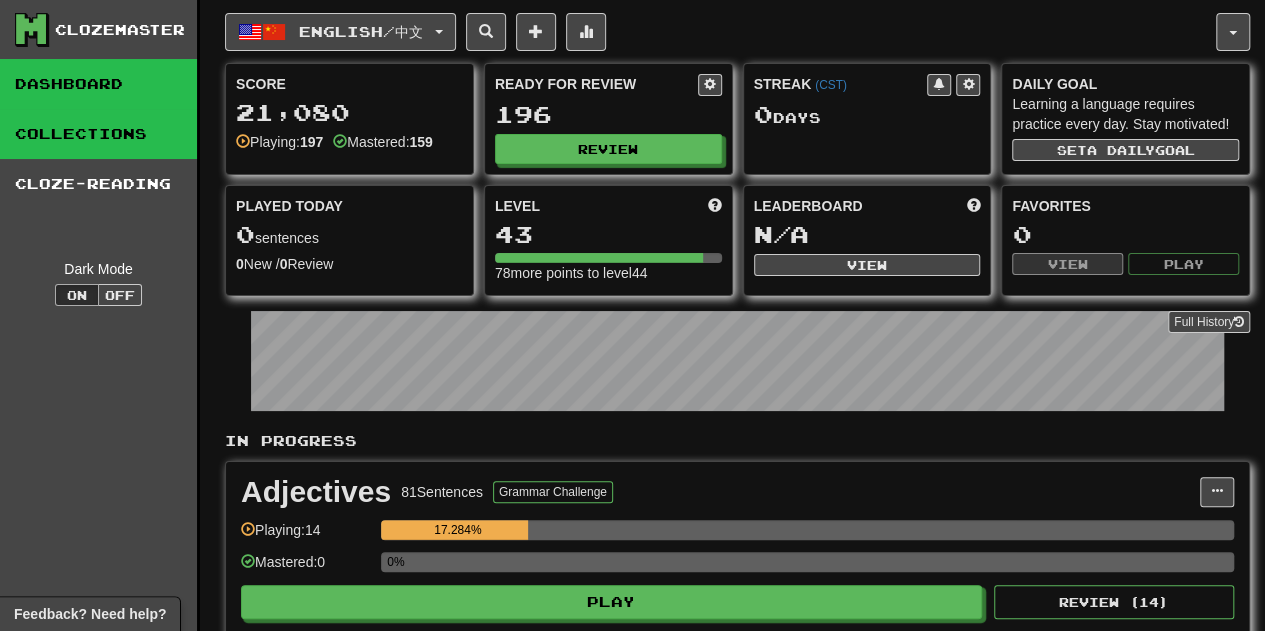 click on "Collections" at bounding box center (98, 134) 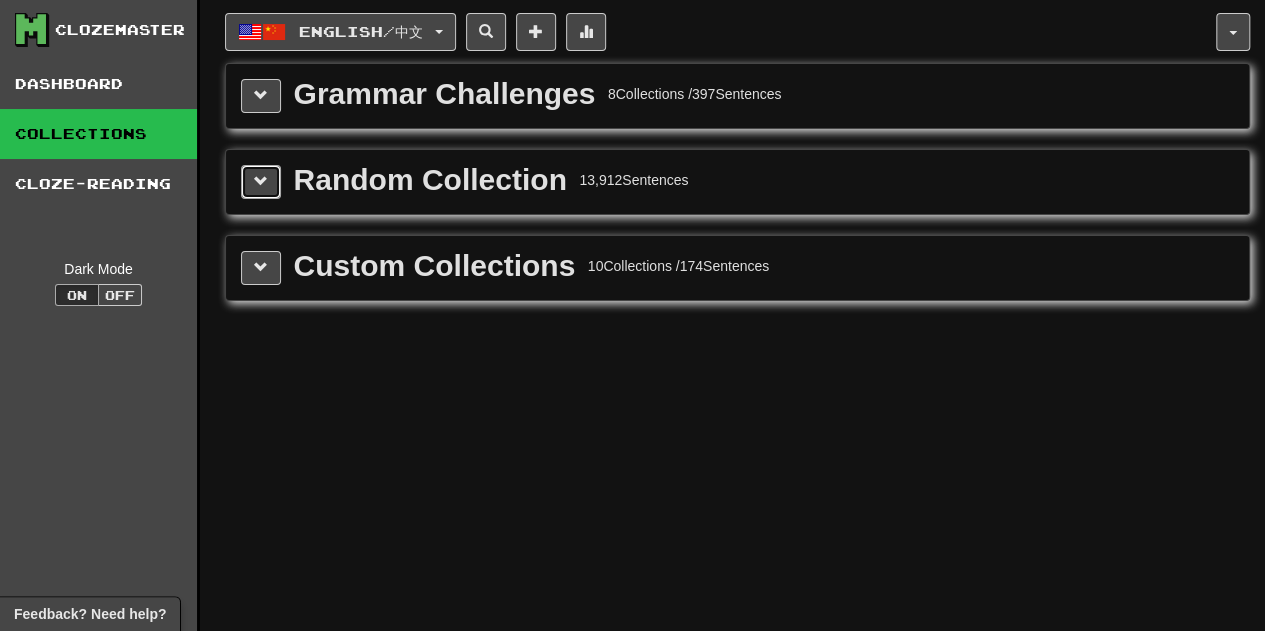click at bounding box center (261, 181) 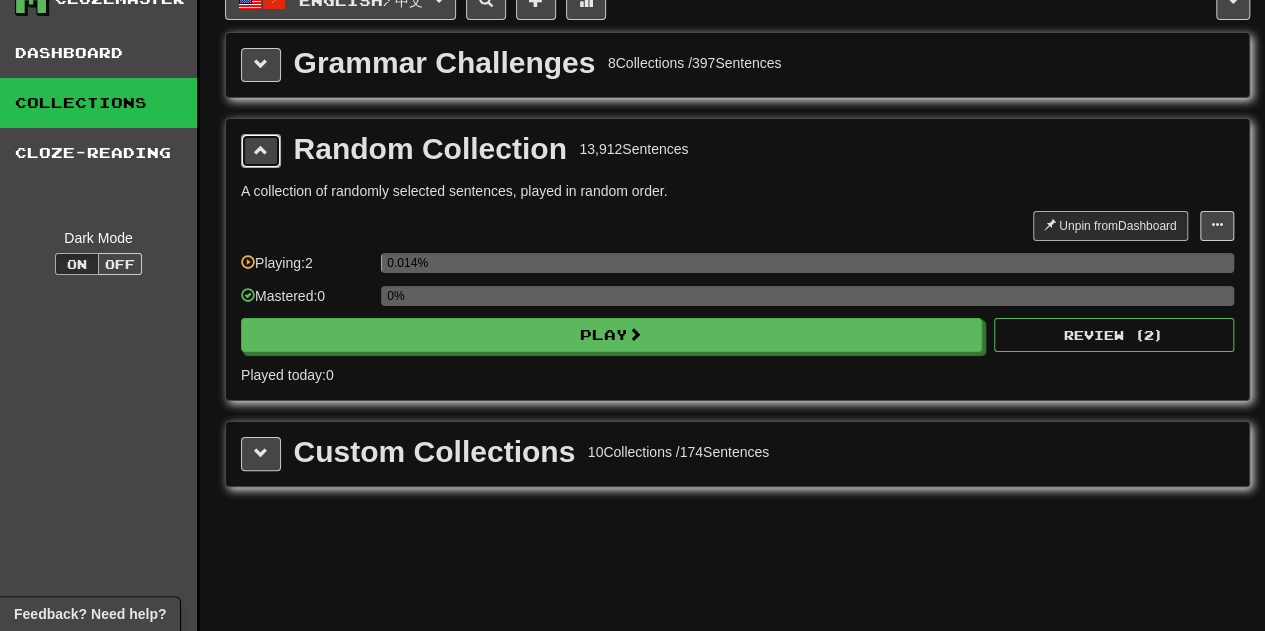 scroll, scrollTop: 0, scrollLeft: 0, axis: both 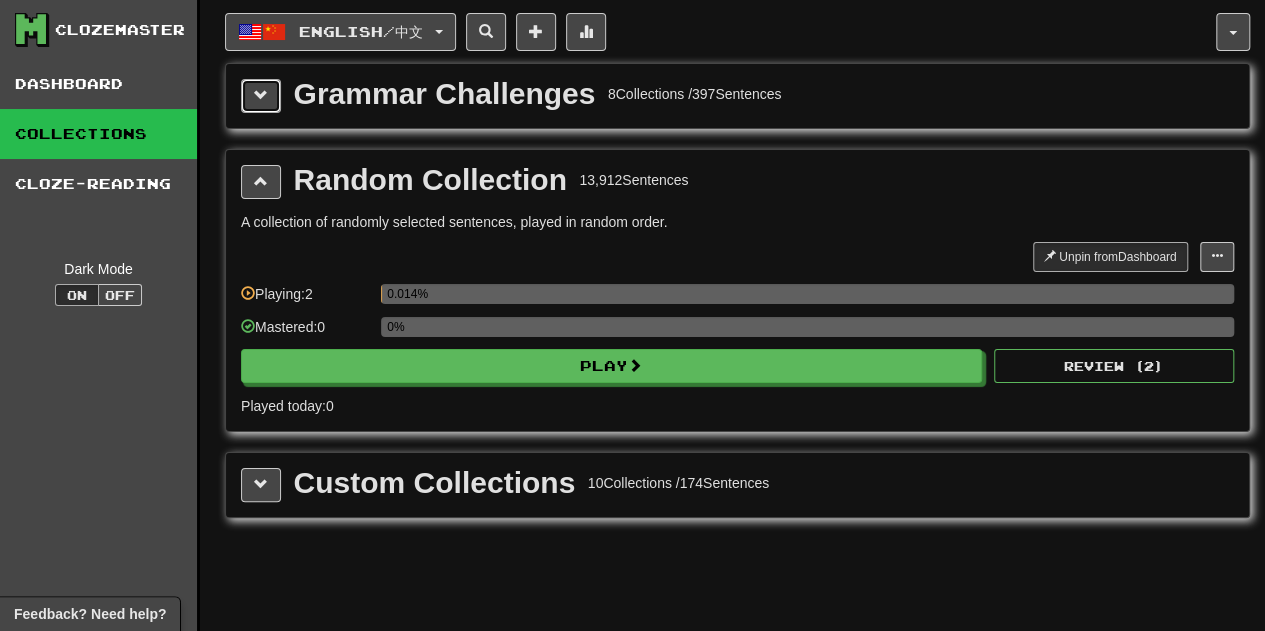 click at bounding box center [261, 95] 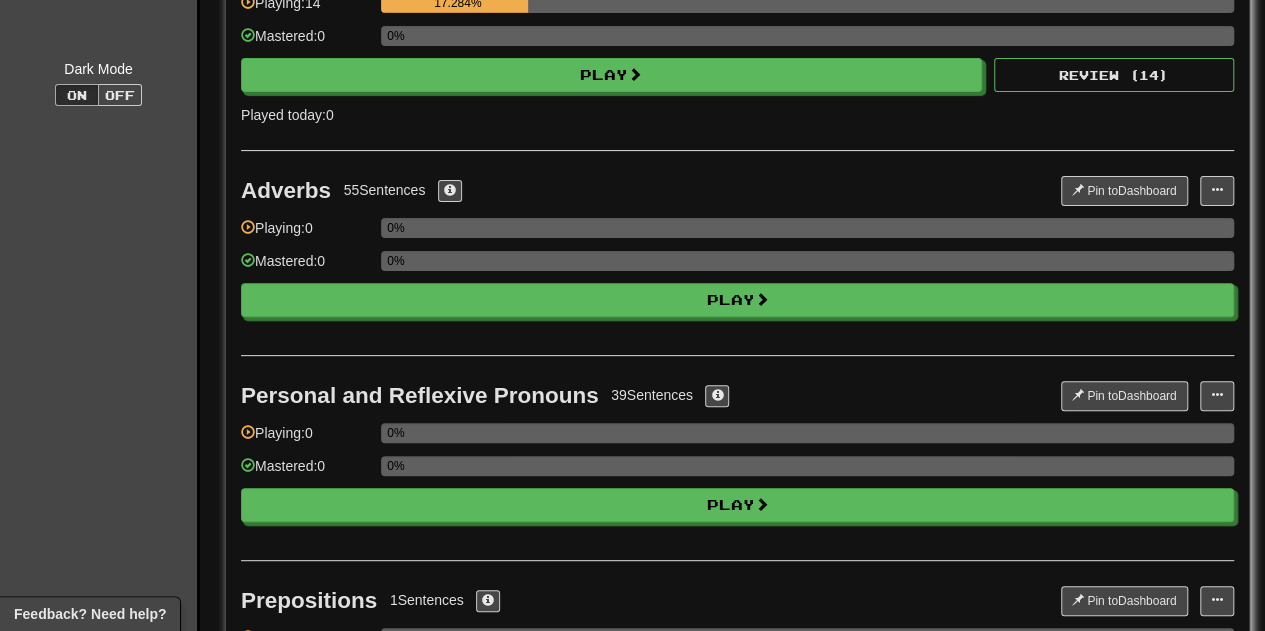 scroll, scrollTop: 0, scrollLeft: 0, axis: both 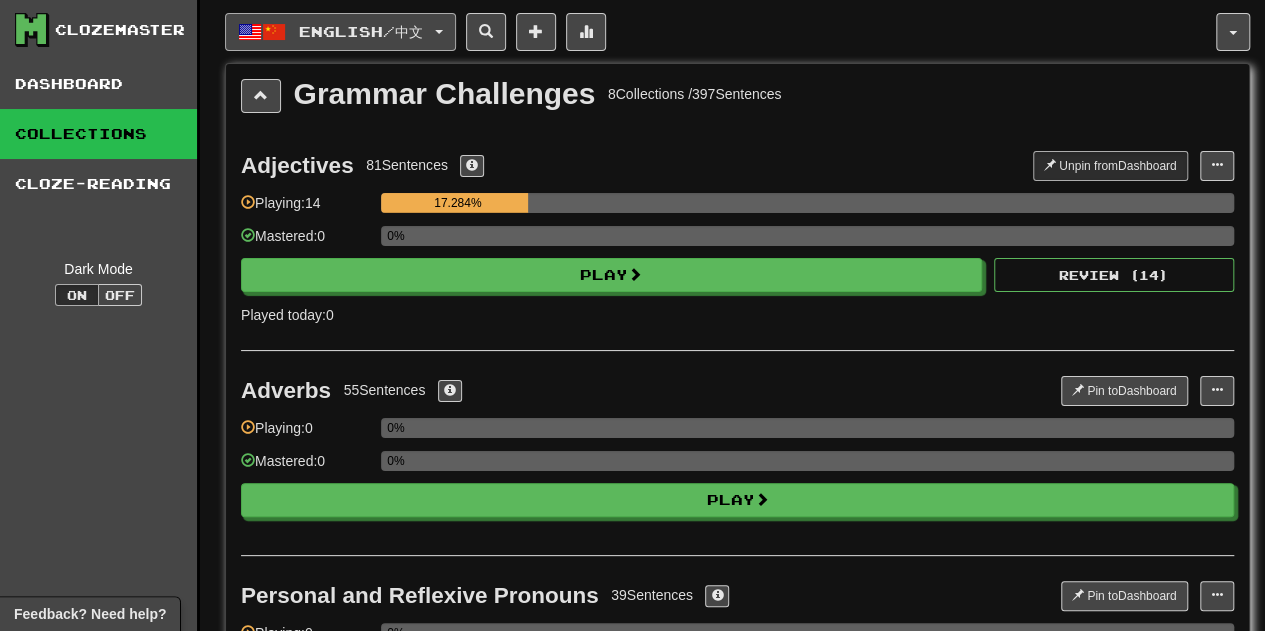 click on "English  /  中文" at bounding box center [340, 32] 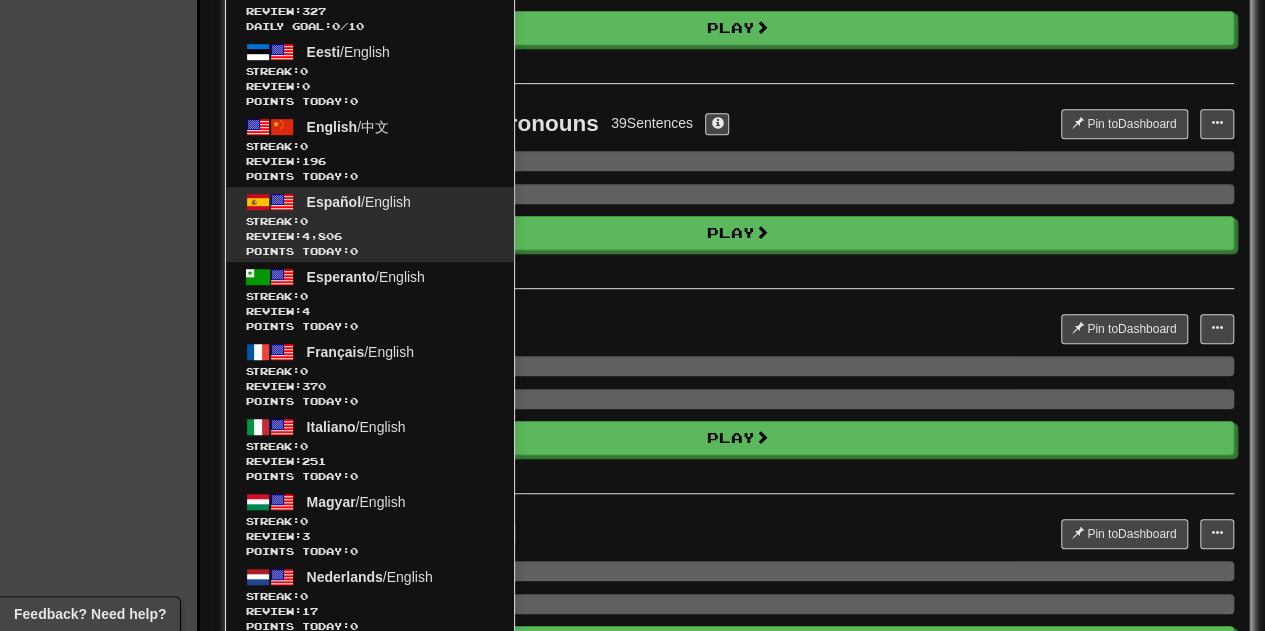 scroll, scrollTop: 500, scrollLeft: 0, axis: vertical 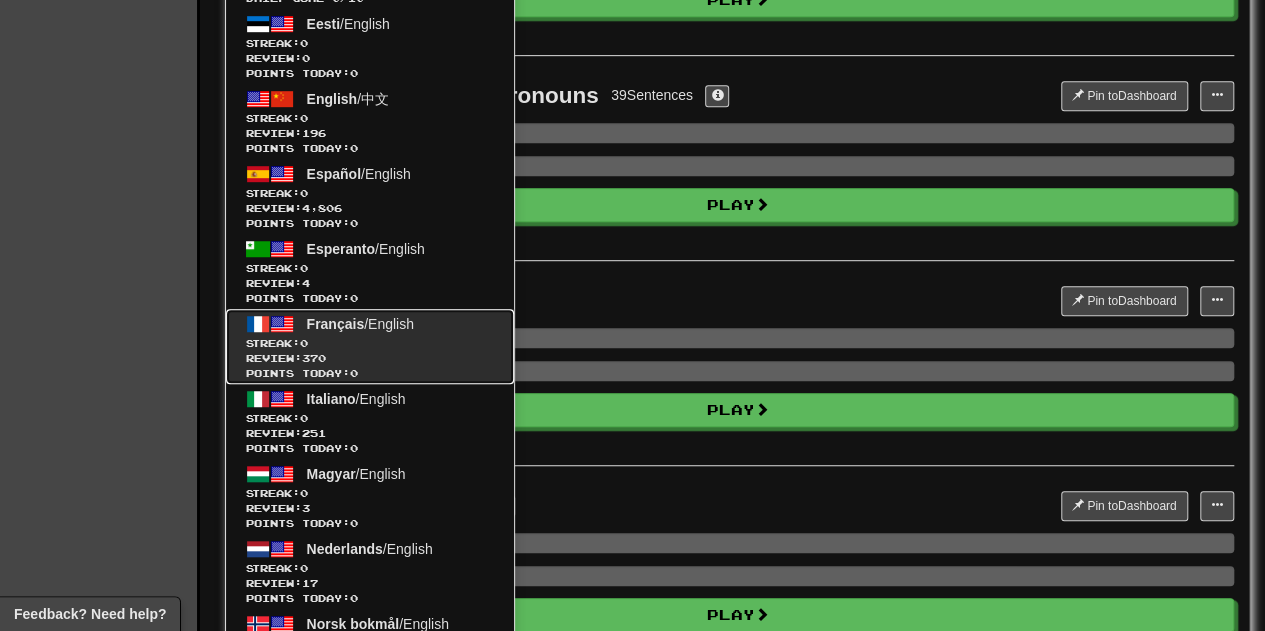 click at bounding box center (282, 324) 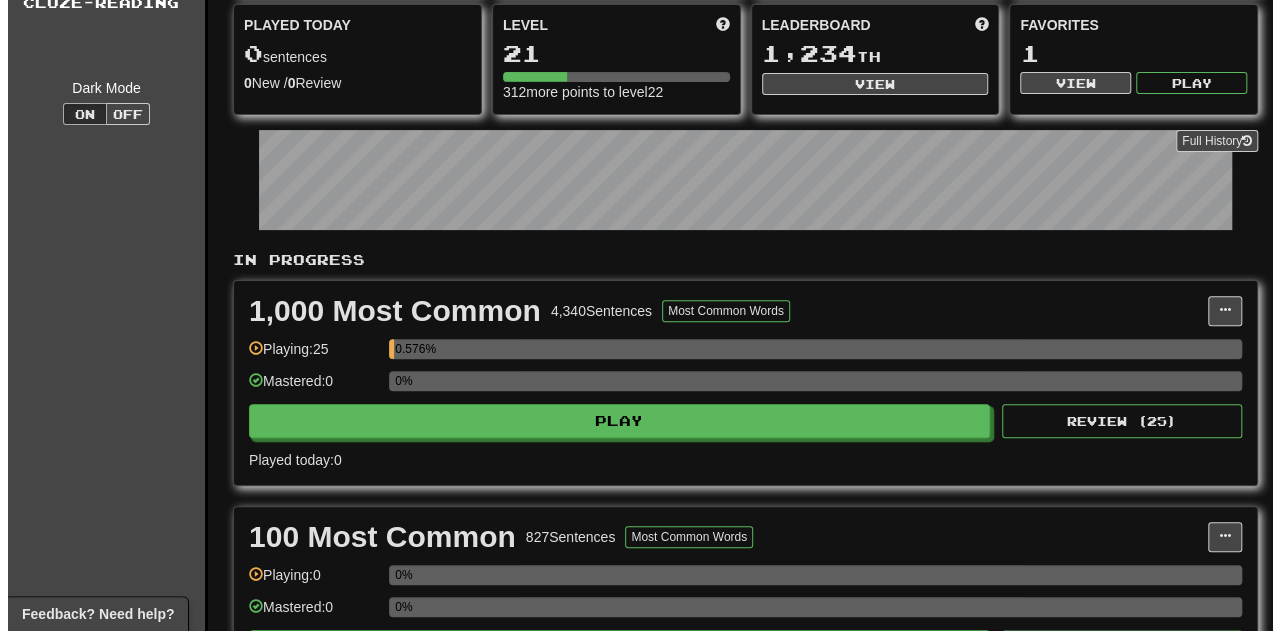 scroll, scrollTop: 200, scrollLeft: 0, axis: vertical 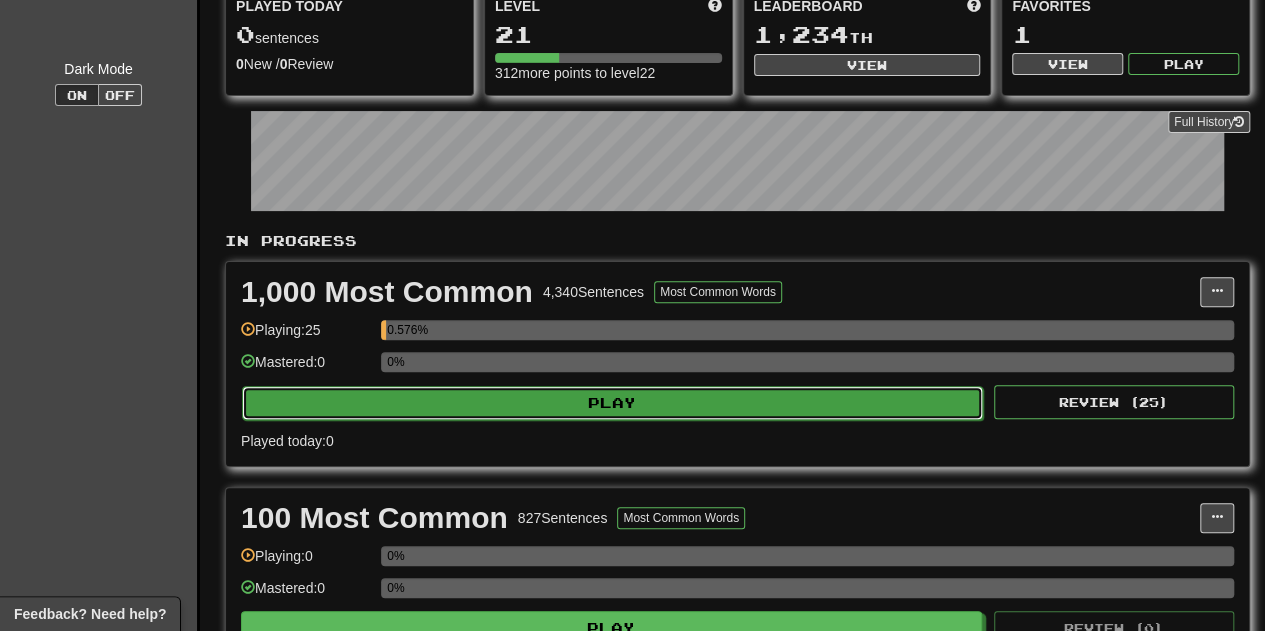 click on "Play" at bounding box center [612, 403] 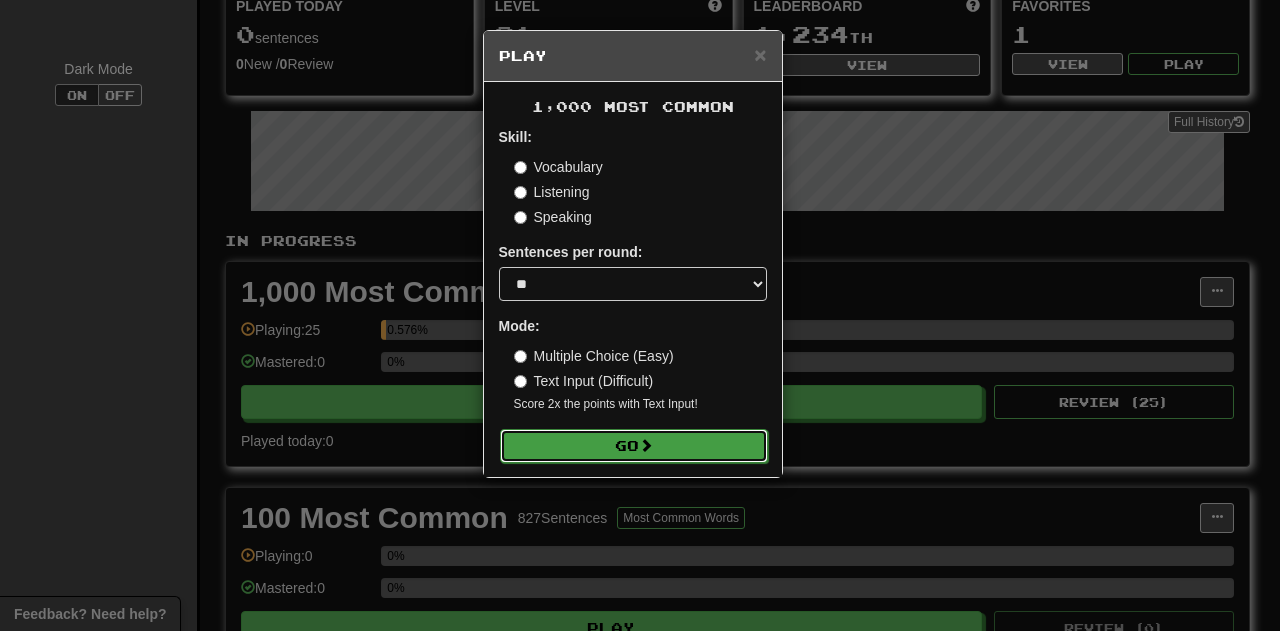 click on "Go" at bounding box center [634, 446] 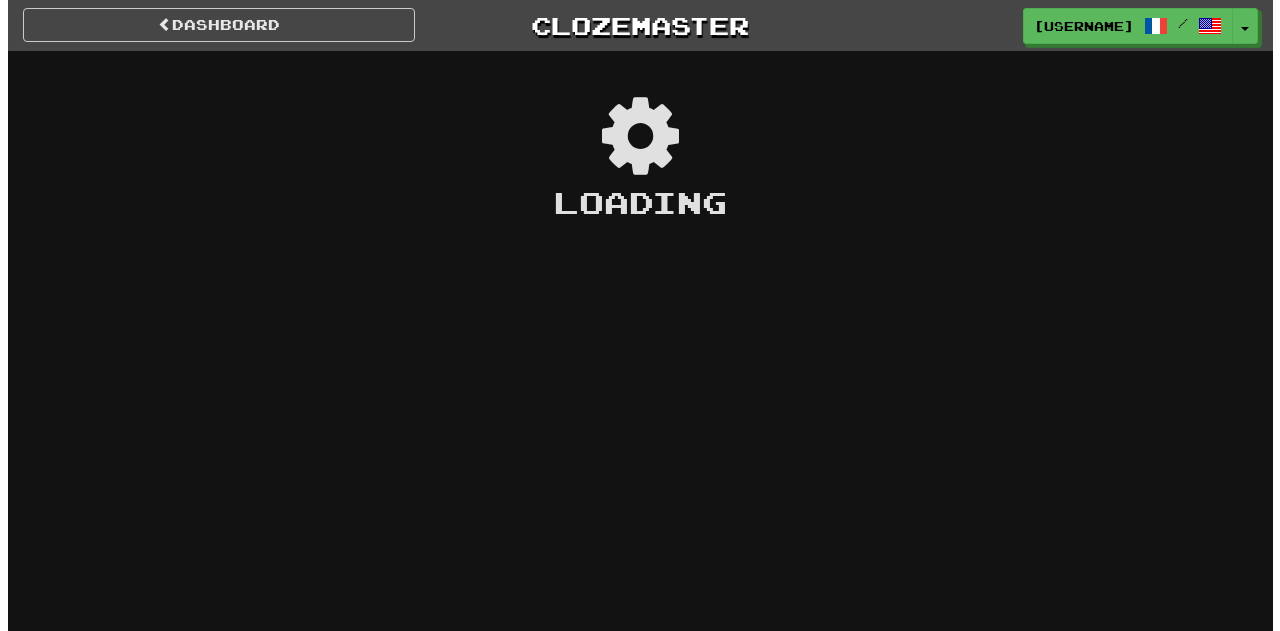 scroll, scrollTop: 0, scrollLeft: 0, axis: both 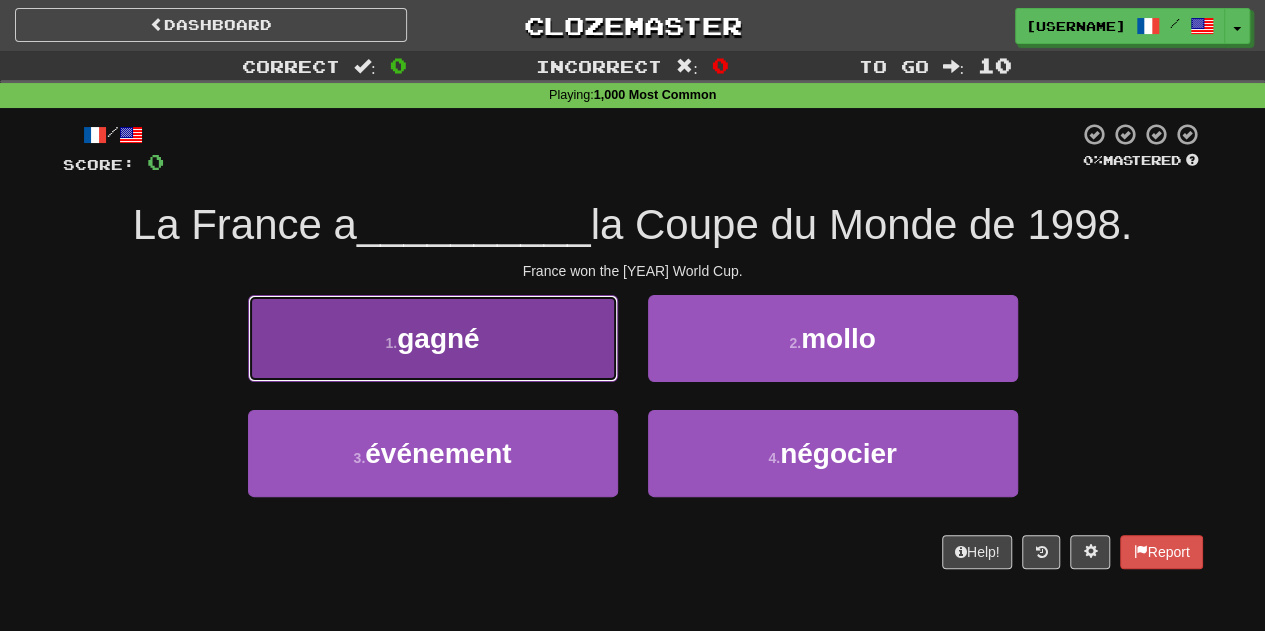click on "1 .  gagné" at bounding box center (433, 338) 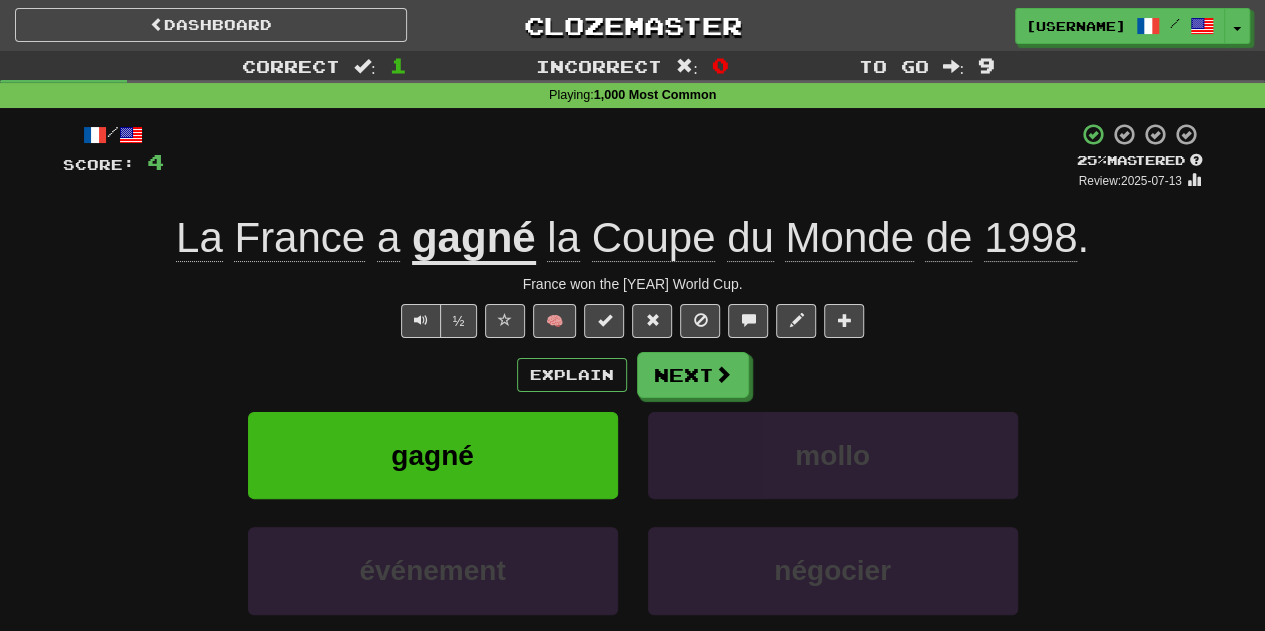 click on "Coupe" at bounding box center [654, 238] 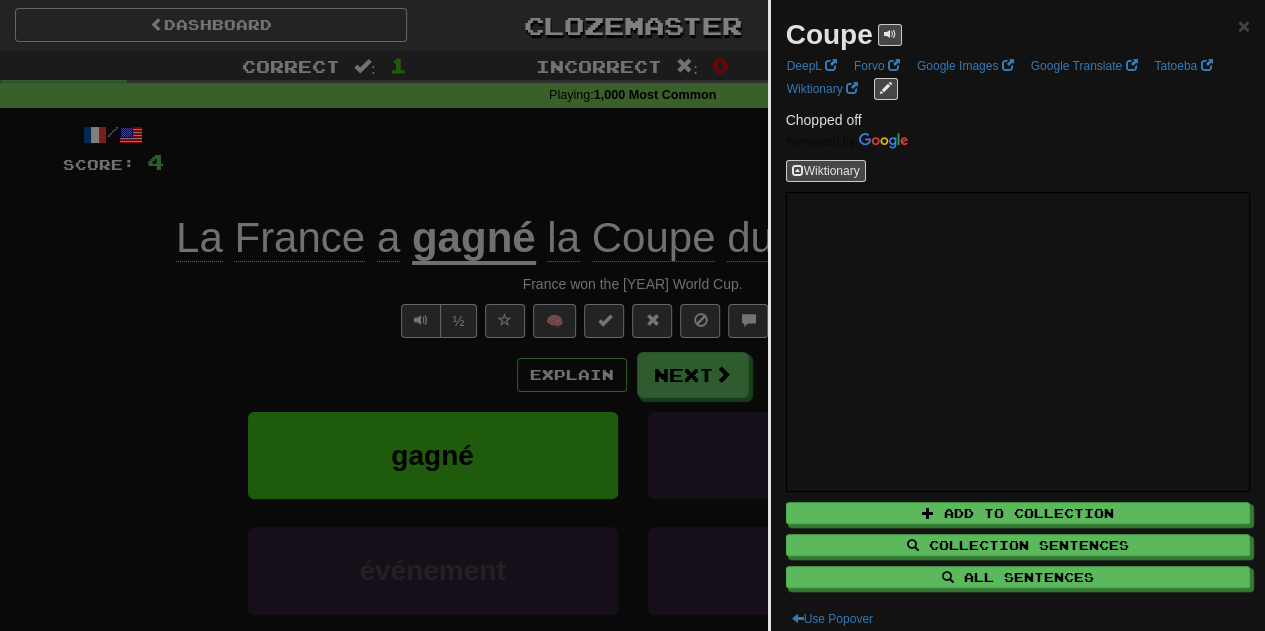 click at bounding box center [632, 315] 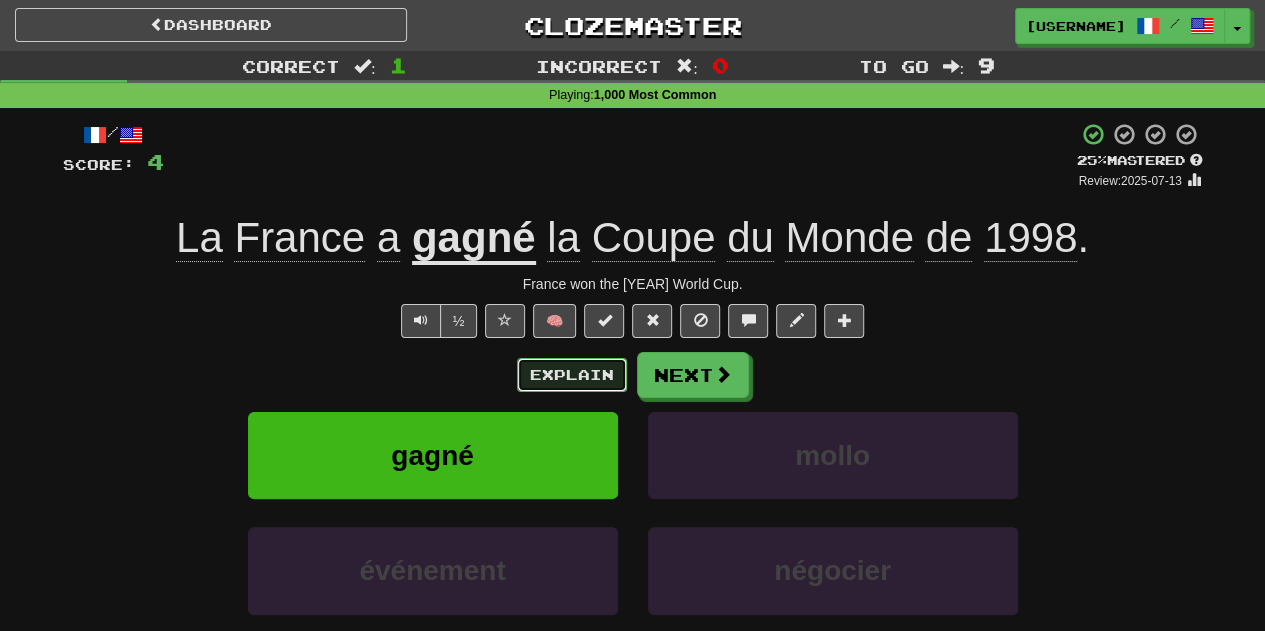click on "Explain" at bounding box center (572, 375) 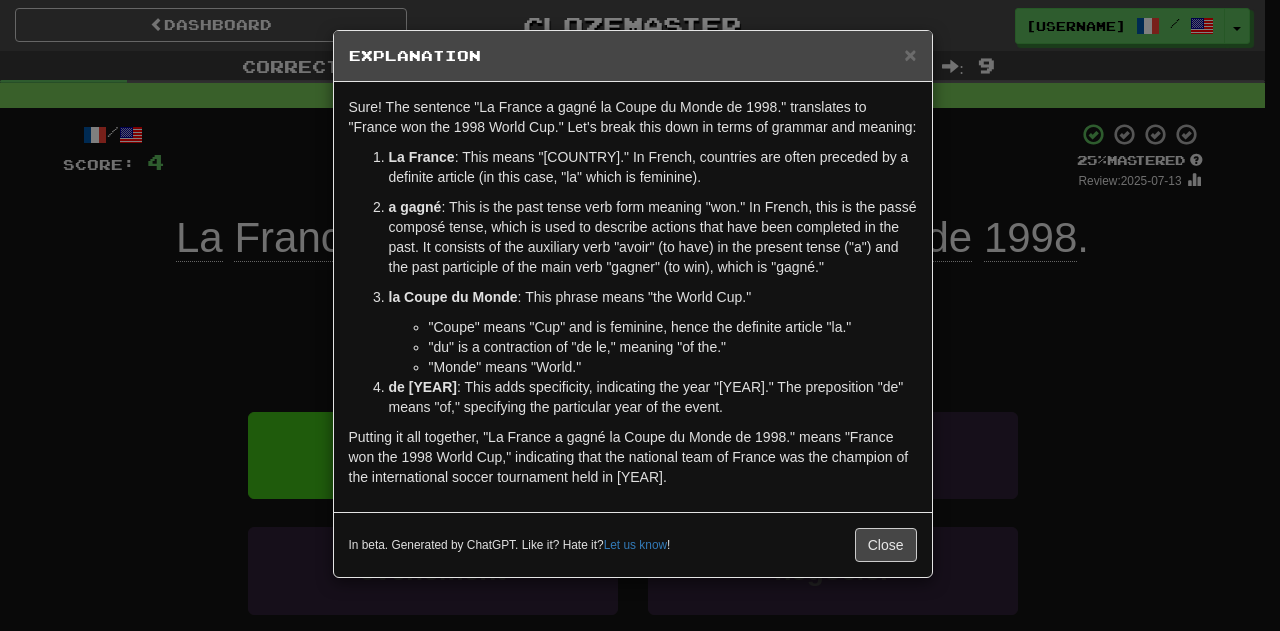 click on "× Explanation Sure! The sentence "La France a gagné la Coupe du Monde de 1998." translates to "France won the 1998 World Cup." Let's break this down in terms of grammar and meaning:
La France : This means "France." In French, countries are often preceded by a definite article (in this case, "la" which is feminine).
a gagné : This is the past tense verb form meaning "won." In French, this is the passé composé tense, which is used to describe actions that have been completed in the past. It consists of the auxiliary verb "avoir" (to have) in the present tense ("a") and the past participle of the main verb "gagner" (to win), which is "gagné."
la Coupe du Monde : This phrase means "the World Cup."
"Coupe" means "Cup" and is feminine, hence the definite article "la."
"du" is a contraction of "de le," meaning "of the."
"Monde" means "World."
de 1998
In beta. Generated by ChatGPT. Like it? Hate it?  Let us know ! Close" at bounding box center (640, 315) 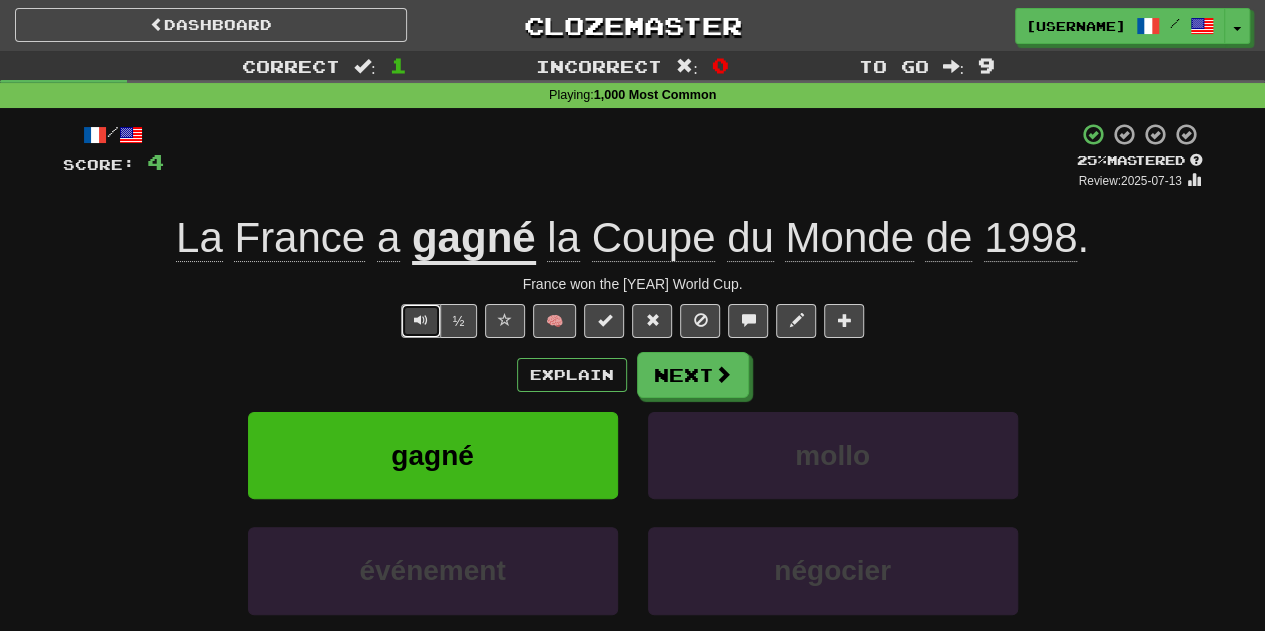 click at bounding box center (421, 320) 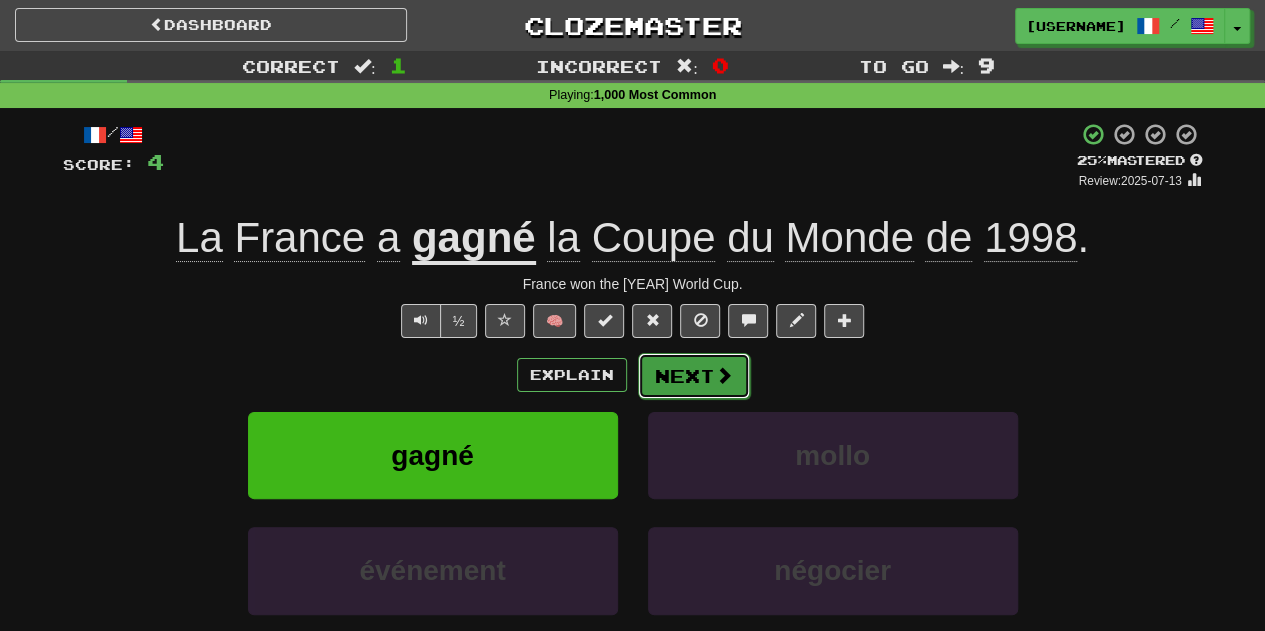 click on "Next" at bounding box center (694, 376) 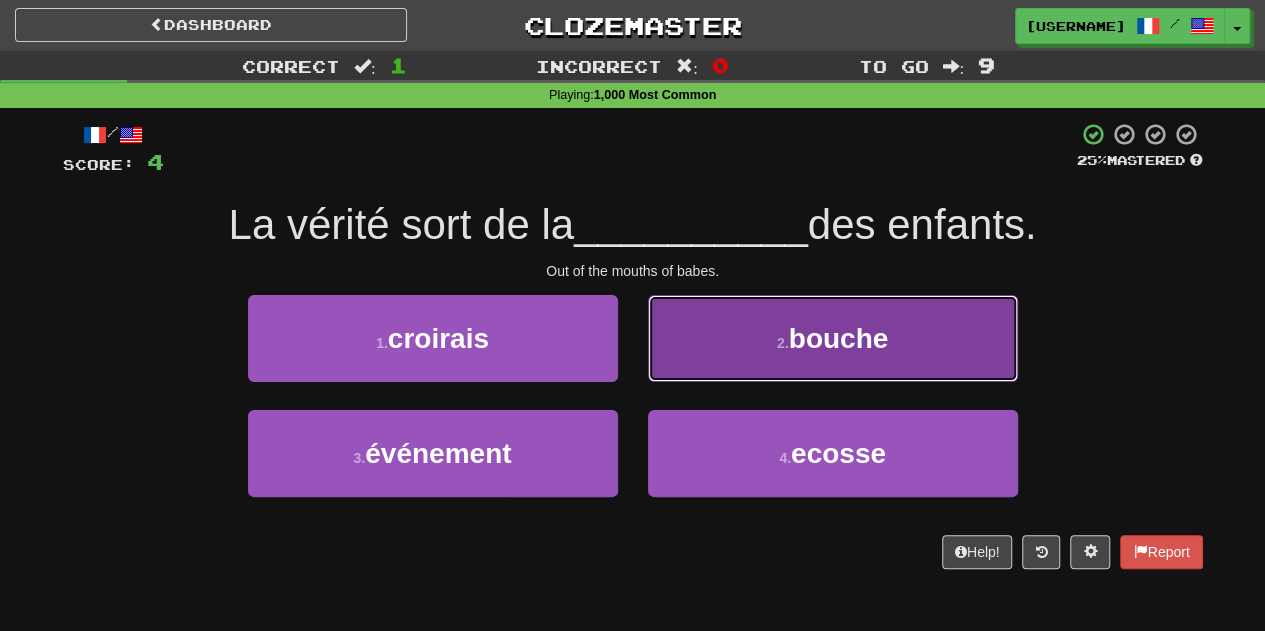 click on "2 .  bouche" at bounding box center (833, 338) 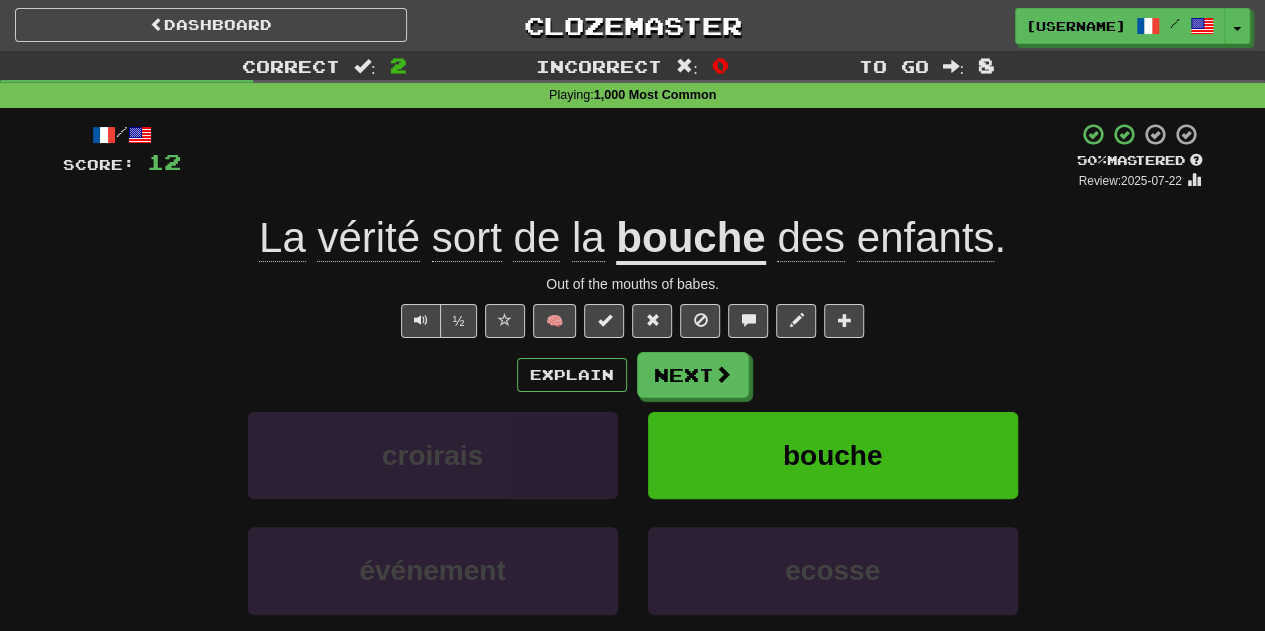 click on "vérité" 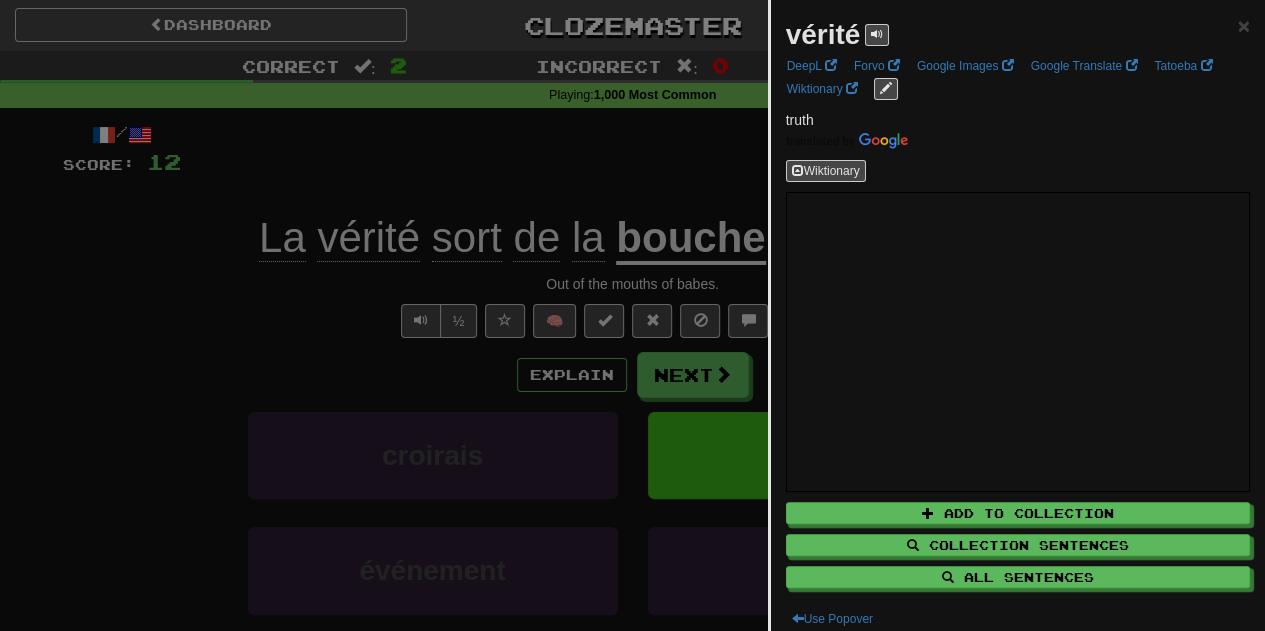 click at bounding box center (632, 315) 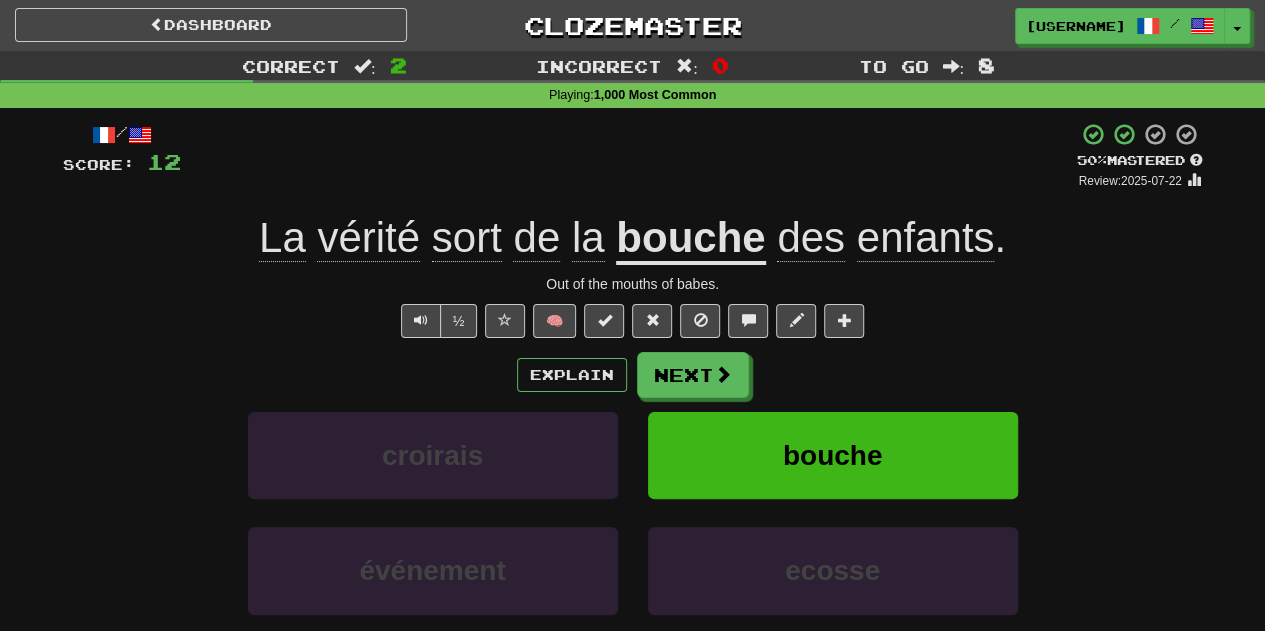 click on "sort" 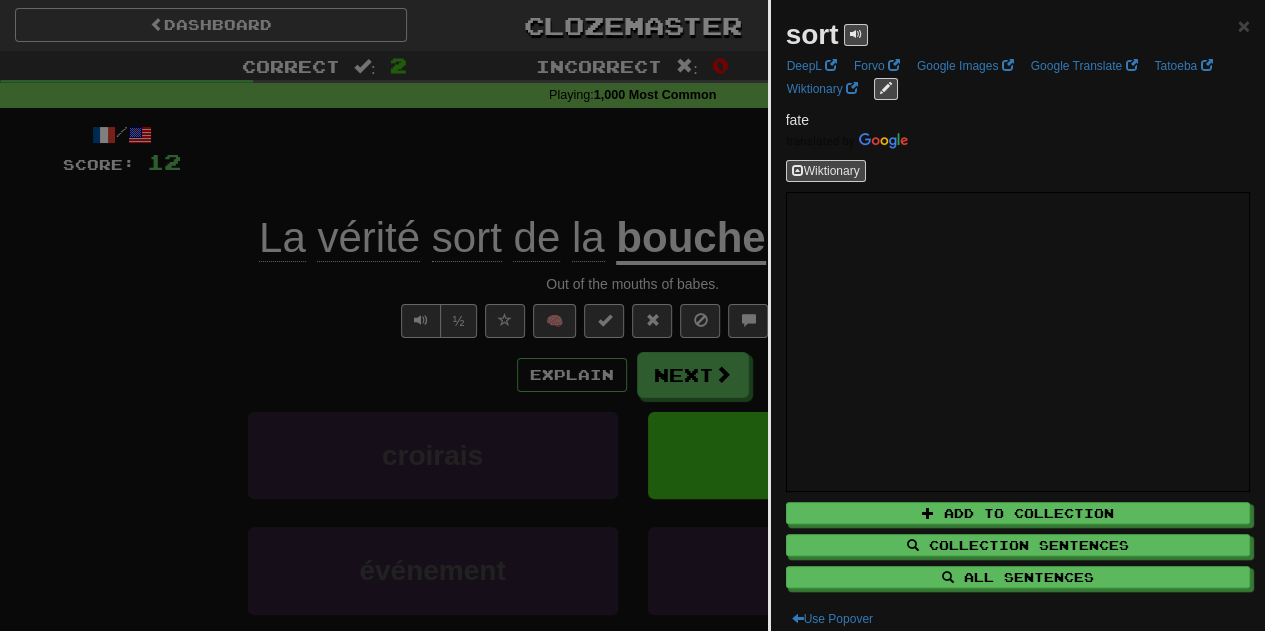 click at bounding box center [632, 315] 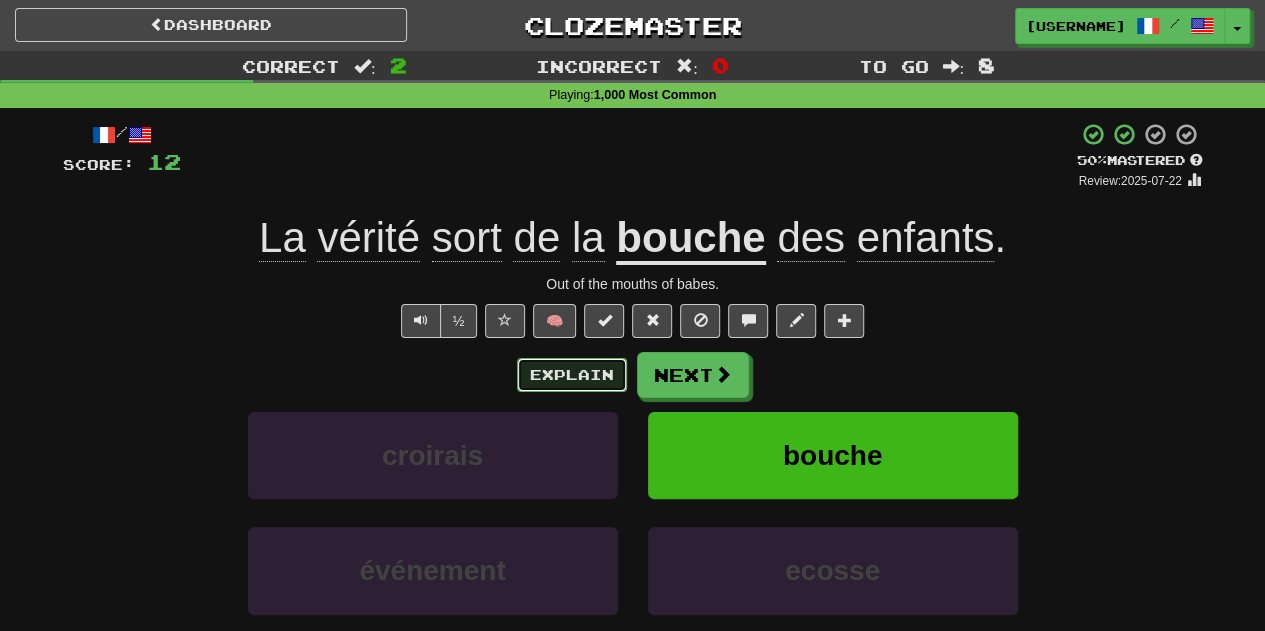 click on "Explain" at bounding box center (572, 375) 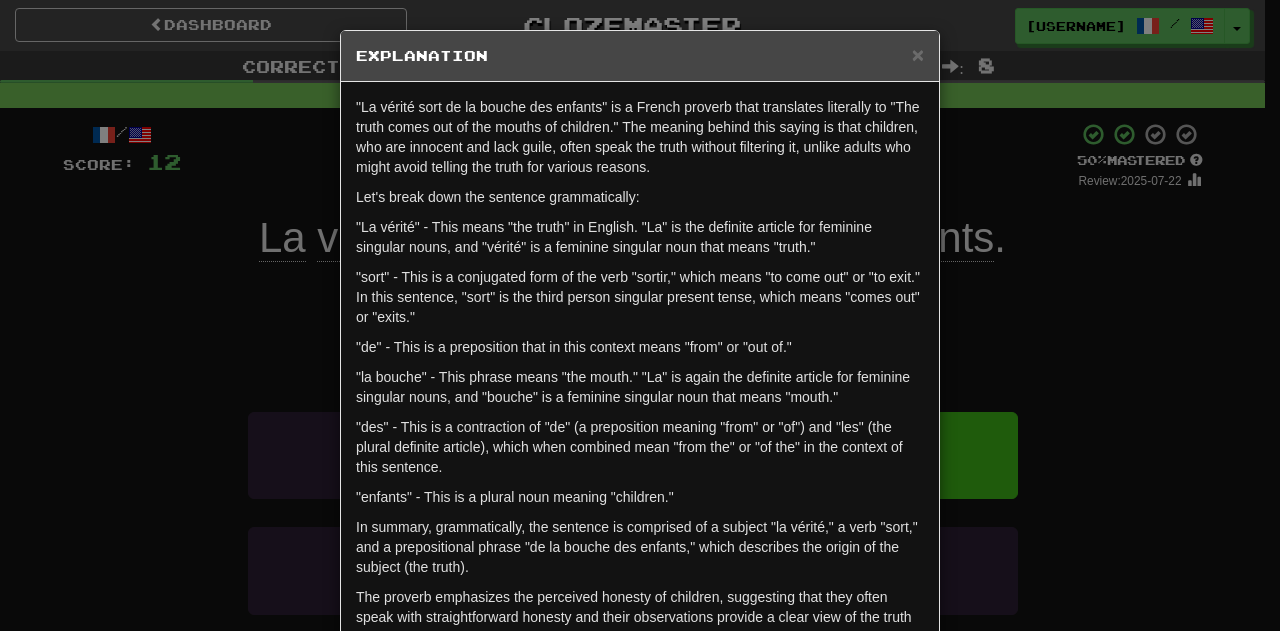 click on "× Explanation "La vérité sort de la bouche des enfants" is a French proverb that translates literally to "The truth comes out of the mouths of children." The meaning behind this saying is that children, who are innocent and lack guile, often speak the truth without filtering it, unlike adults who might avoid telling the truth for various reasons.
Let's break down the sentence grammatically:
"La vérité" - This means "the truth" in English. "La" is the definite article for feminine singular nouns, and "vérité" is a feminine singular noun that means "truth."
"sort" - This is a conjugated form of the verb "sortir," which means "to come out" or "to exit." In this sentence, "sort" is the third person singular present tense, which means "comes out" or "exits."
"de" - This is a preposition that in this context means "from" or "out of."
"enfants" - This is a plural noun meaning "children."
In beta. Generated by ChatGPT. Like it? Hate it?  Let us know ! Close" at bounding box center [640, 315] 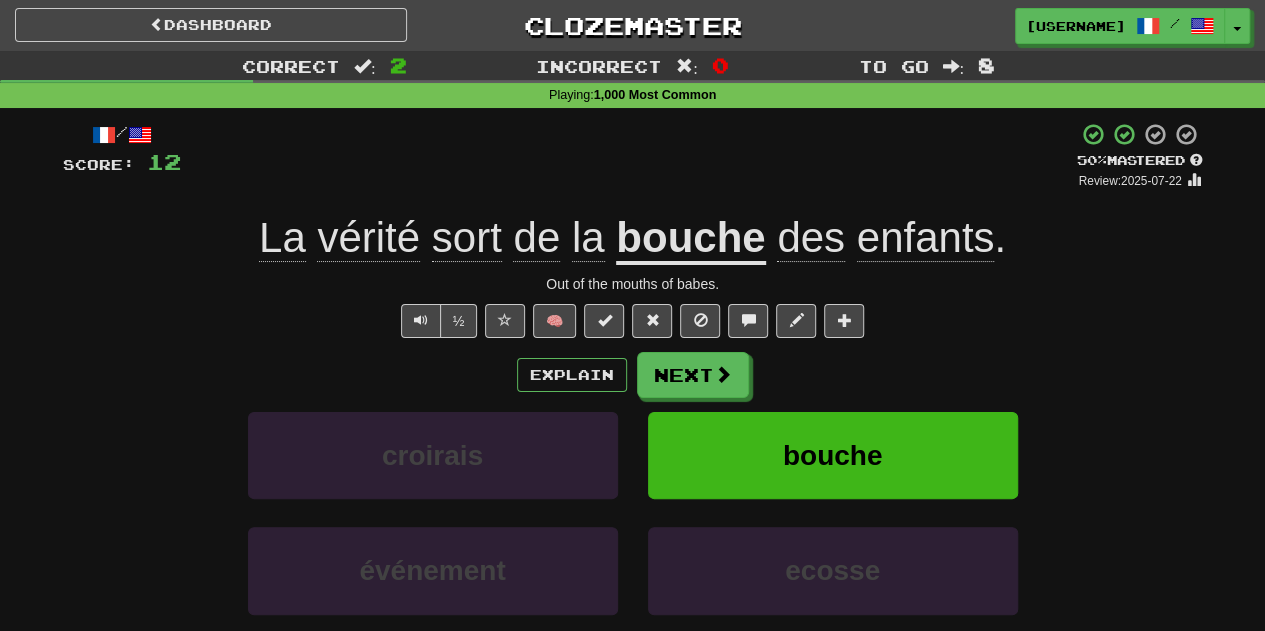 click on "bouche" at bounding box center (690, 239) 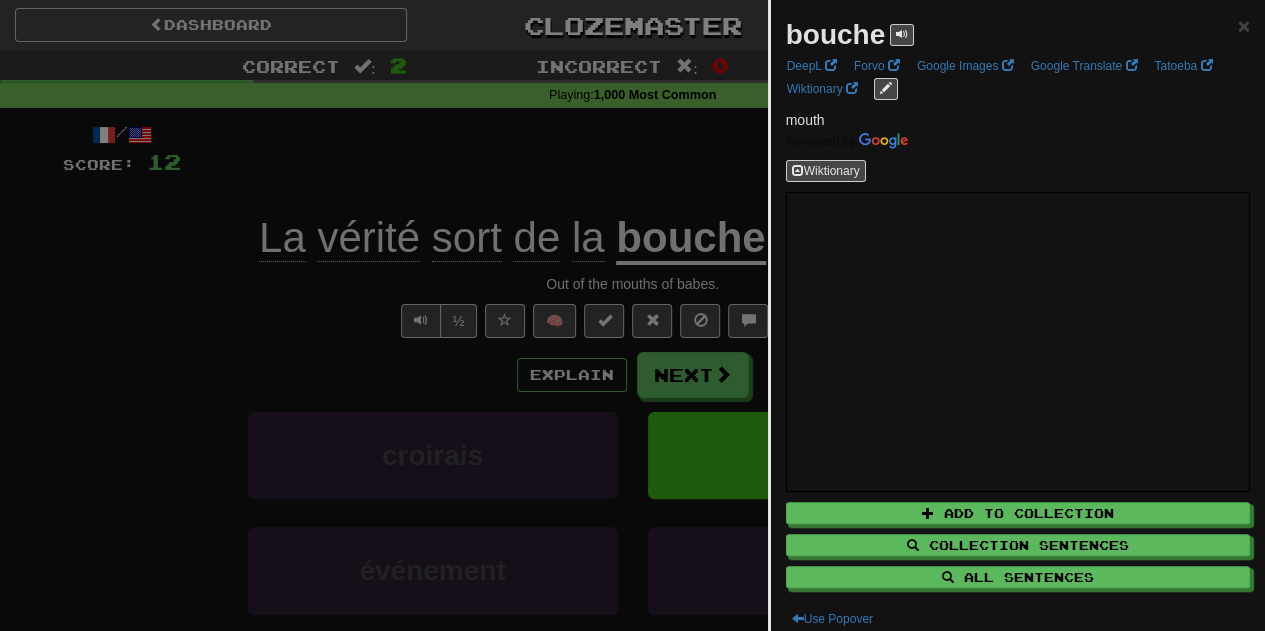 click at bounding box center (632, 315) 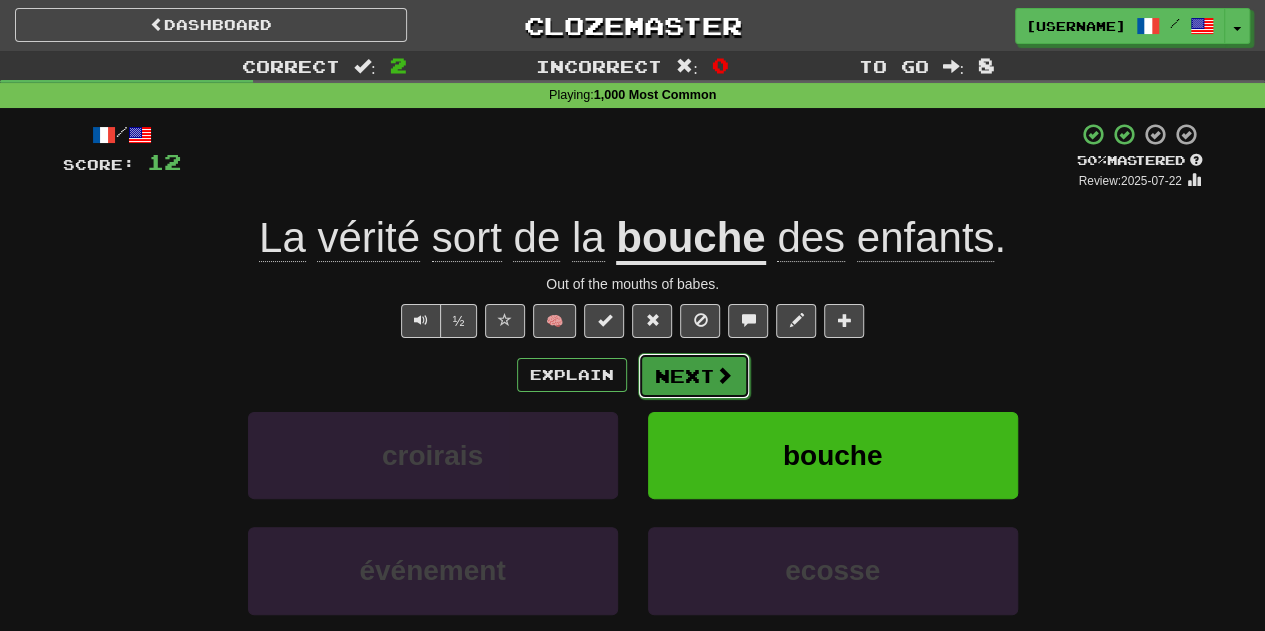 click on "Next" at bounding box center (694, 376) 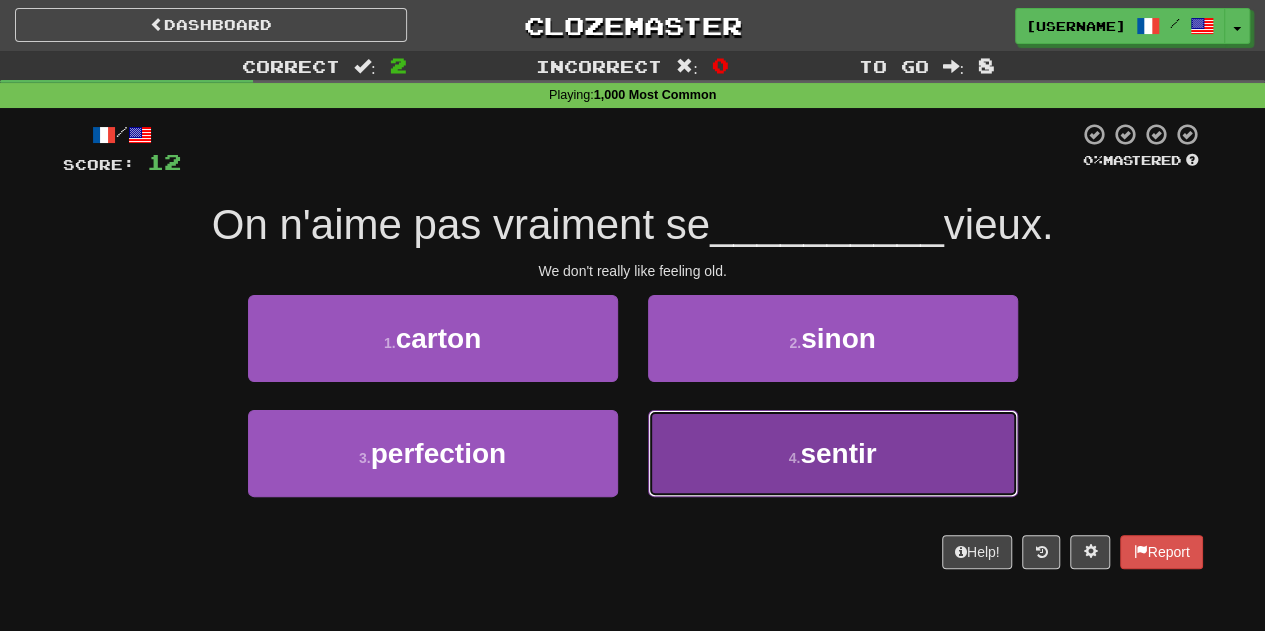 click on "sentir" at bounding box center (838, 453) 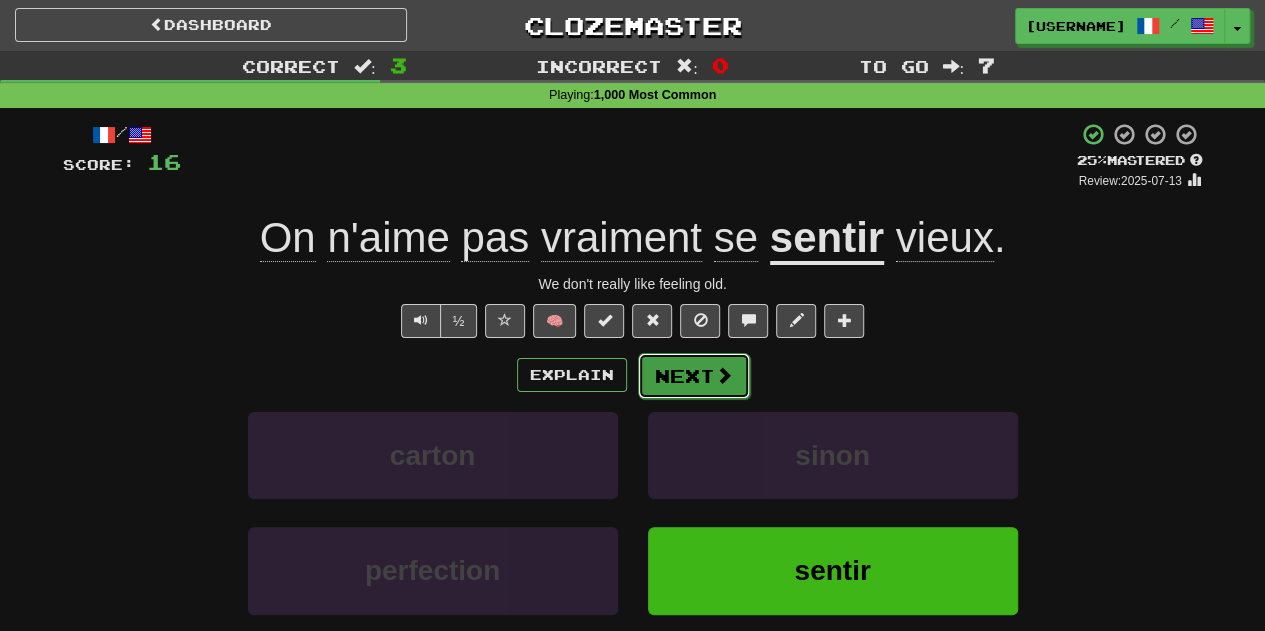 click on "Next" at bounding box center (694, 376) 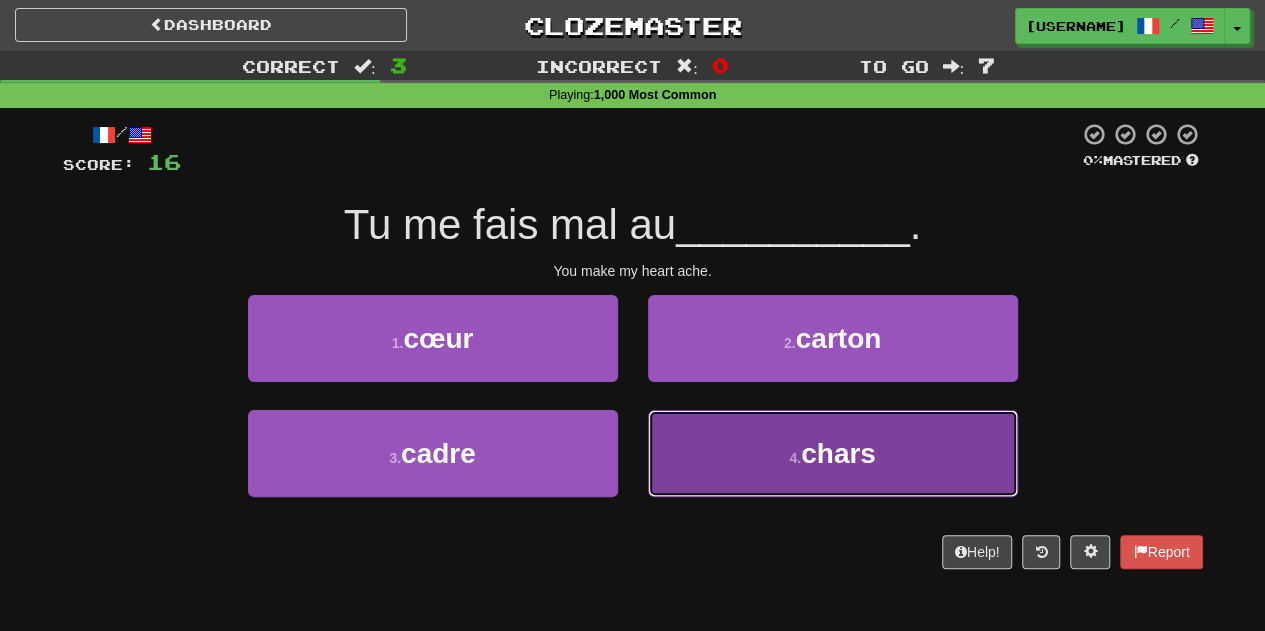 click on "4 .  chars" at bounding box center (833, 453) 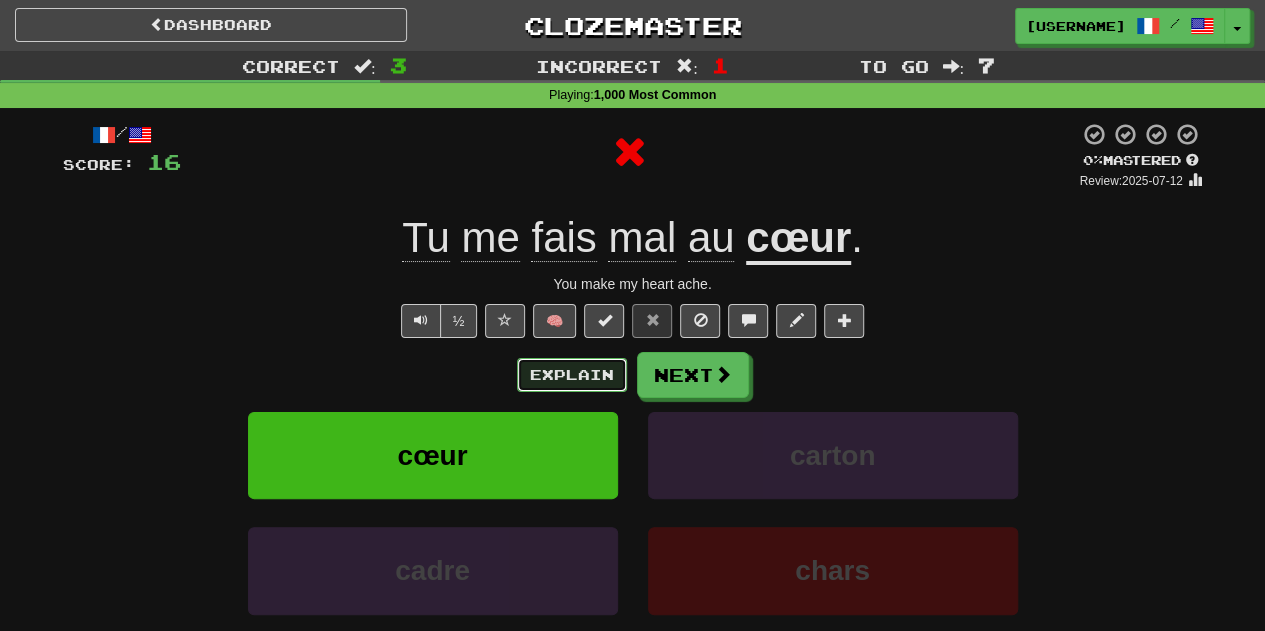 click on "Explain" at bounding box center [572, 375] 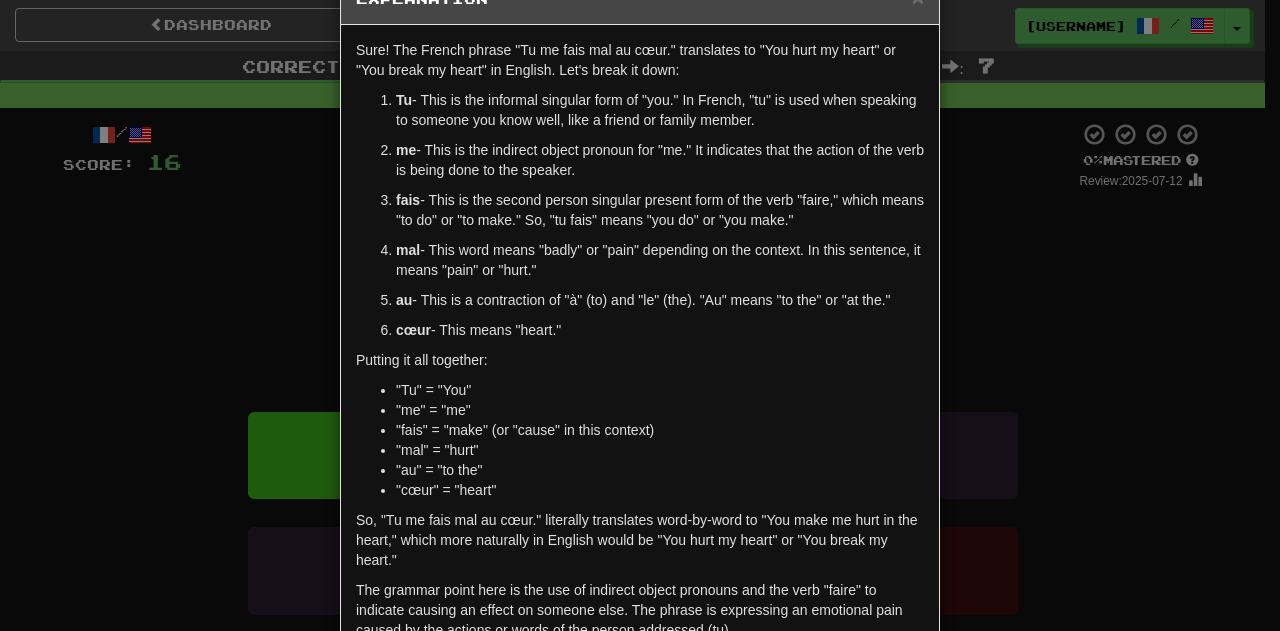 scroll, scrollTop: 100, scrollLeft: 0, axis: vertical 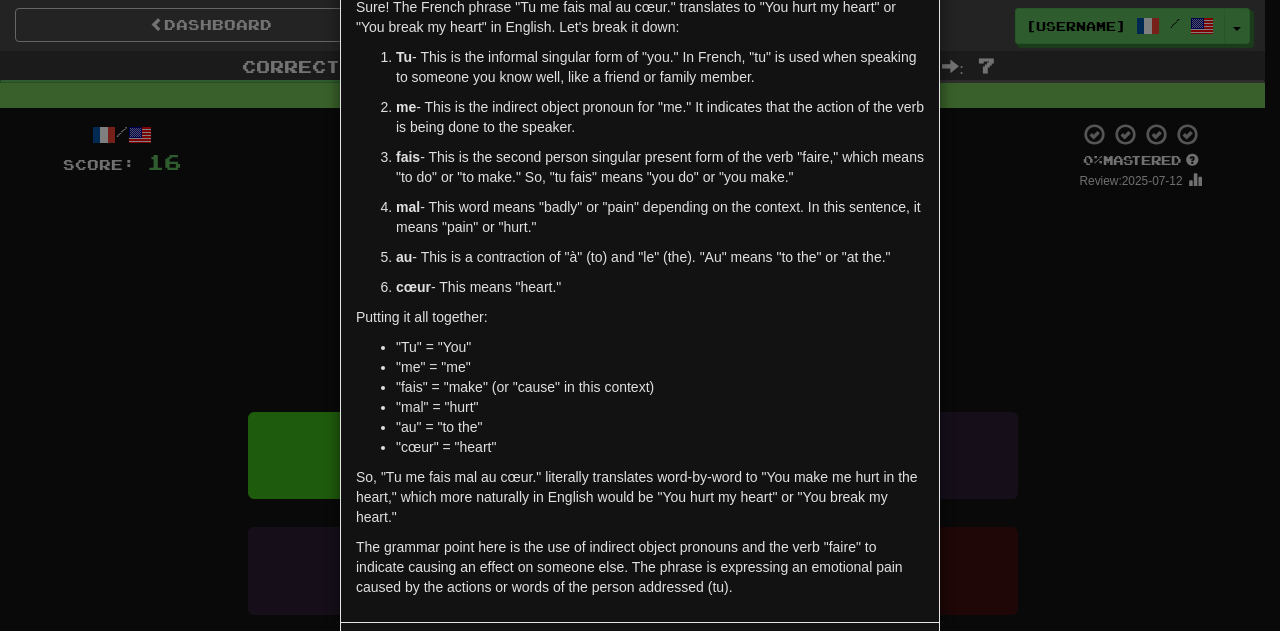 click on "× Explanation Sure! The French phrase "Tu me fais mal au cœur." translates to "You hurt my heart" or "You break my heart" in English. Let's break it down:
Tu  - This is the informal singular form of "you." In French, "tu" is used when speaking to someone you know well, like a friend or family member.
me  - This is the indirect object pronoun for "me." It indicates that the action of the verb is being done to the speaker.
fais  - This is the second person singular present form of the verb "faire," which means "to do" or "to make." So, "tu fais" means "you do" or "you make."
mal  - This word means "badly" or "pain" depending on the context. In this sentence, it means "pain" or "hurt."
au  - This is a contraction of "à" (to) and "le" (the). "Au" means "to the" or "at the."
cœur  - This means "heart."
Putting it all together:
"Tu" = "You"
"me" = "me"
"fais" = "make" (or "cause" in this context)
"mal" = "hurt"
"au" = "to the"
"cœur" = "heart"
!" at bounding box center (640, 315) 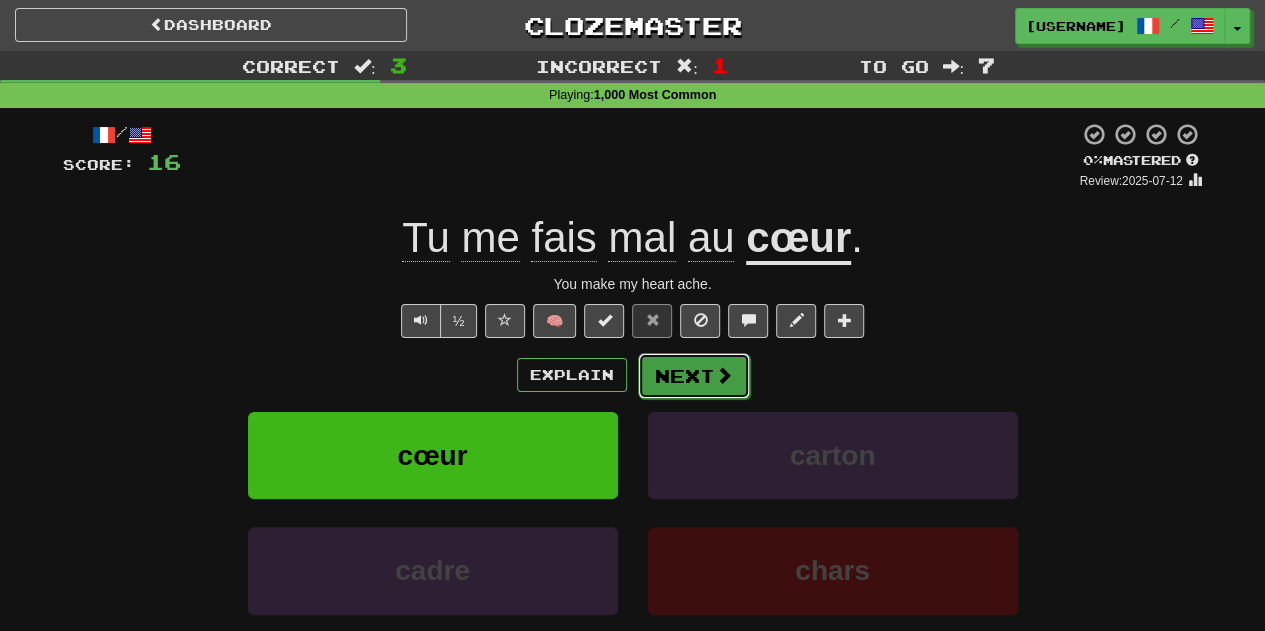 click on "Next" at bounding box center [694, 376] 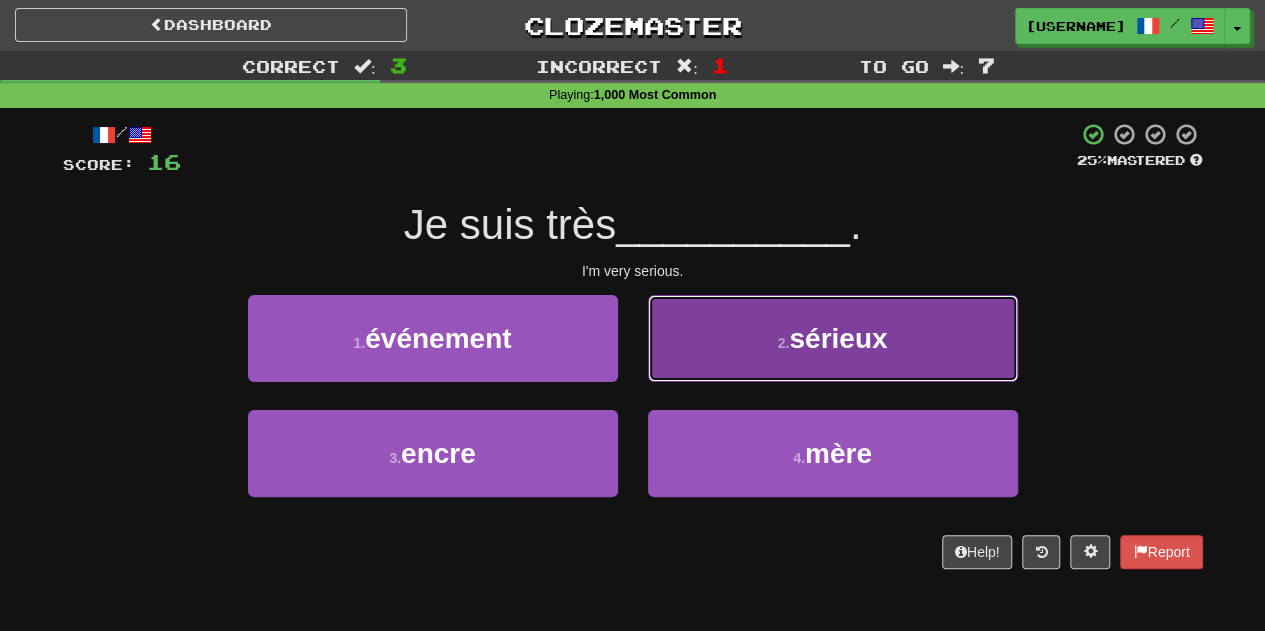 click on "2 .  sérieux" at bounding box center [833, 338] 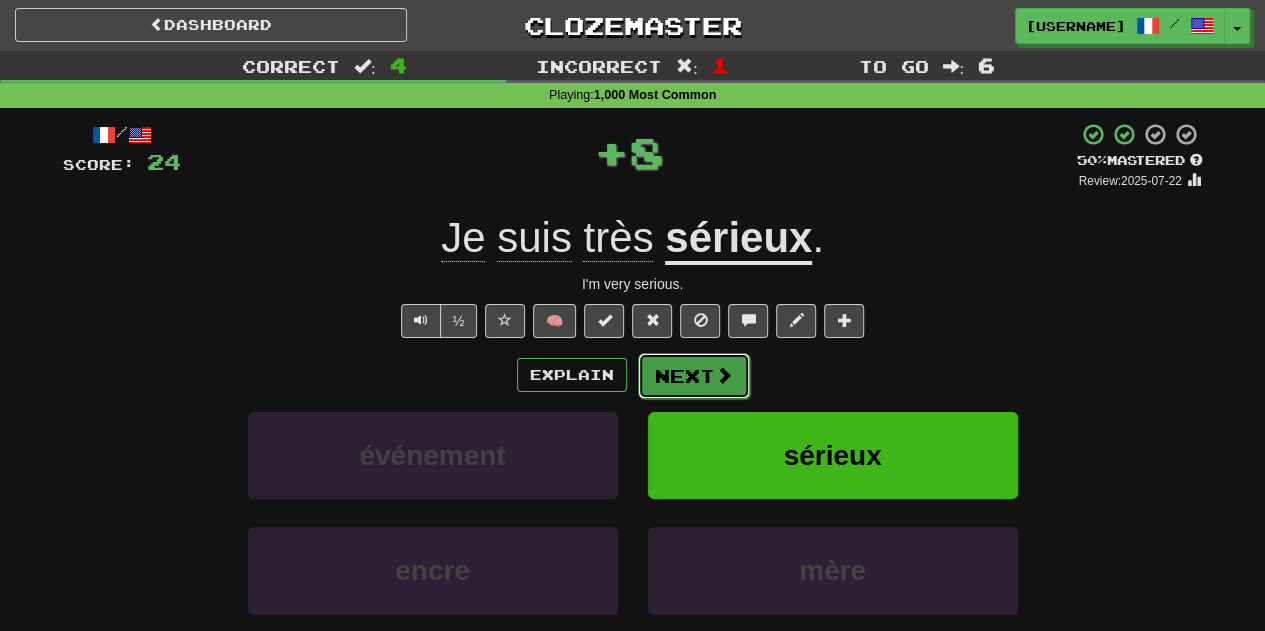 click on "Next" at bounding box center [694, 376] 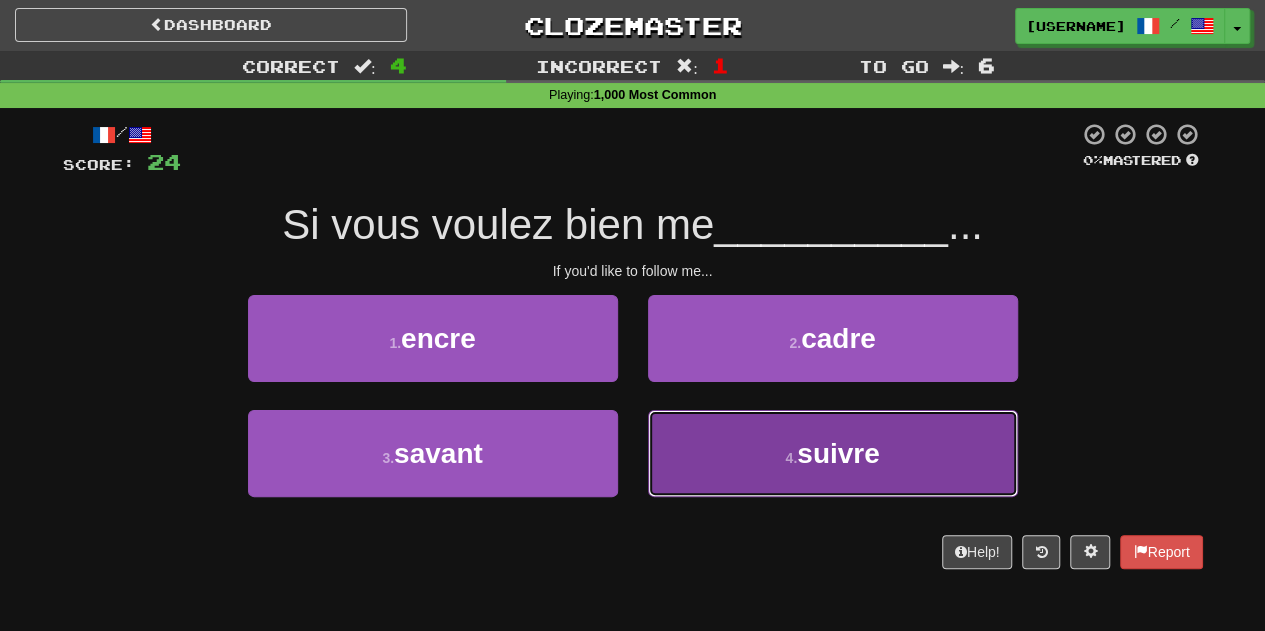 click on "4 .  suivre" at bounding box center [833, 453] 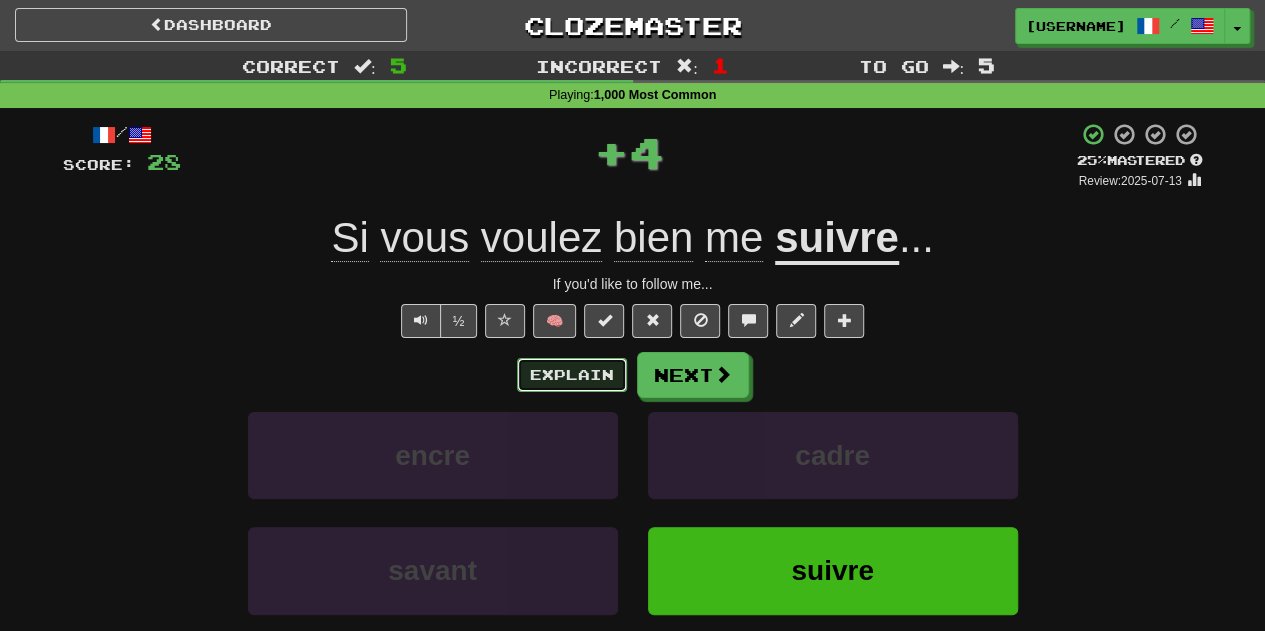 click on "Explain" at bounding box center [572, 375] 